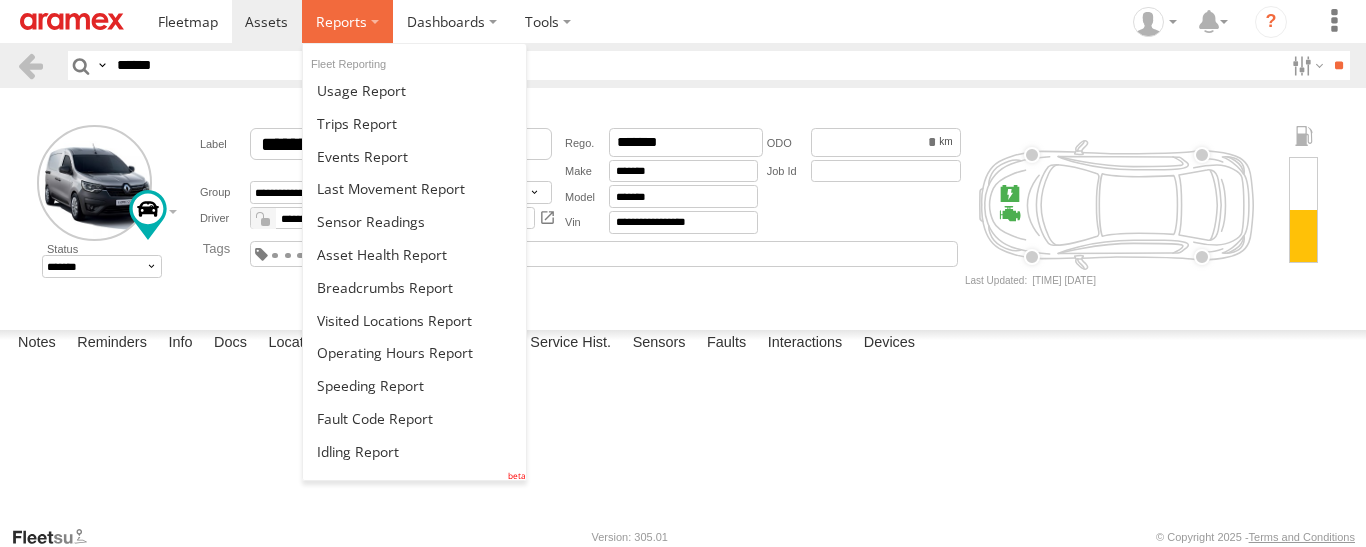 click at bounding box center [341, 21] 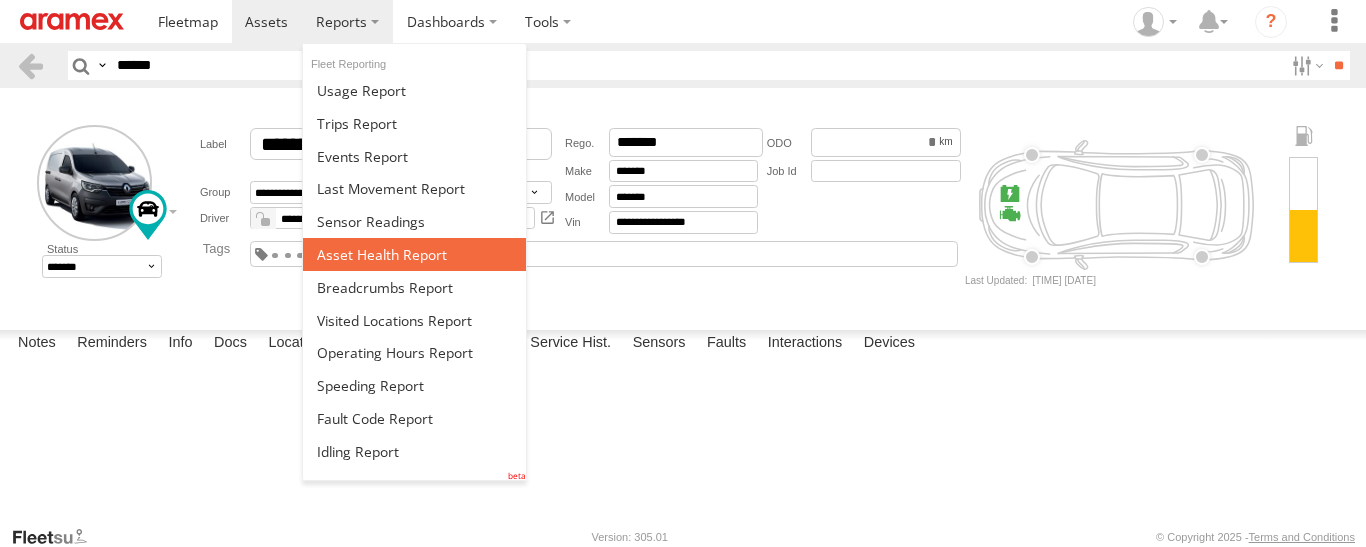 click at bounding box center [382, 254] 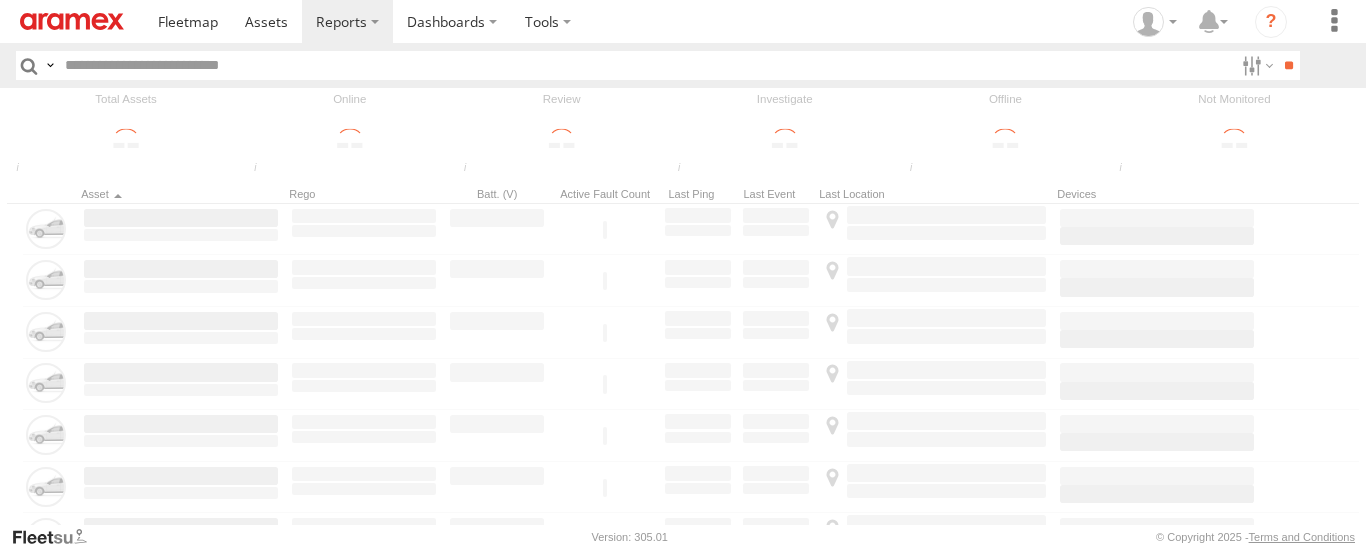 scroll, scrollTop: 0, scrollLeft: 0, axis: both 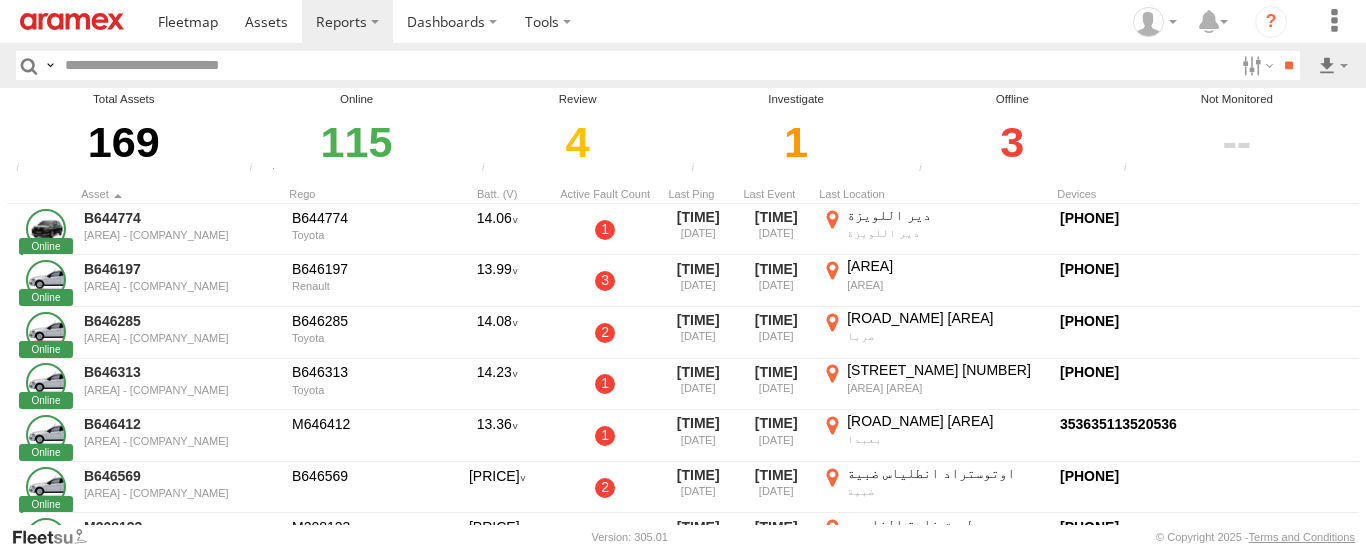 click on "3" at bounding box center (1012, 142) 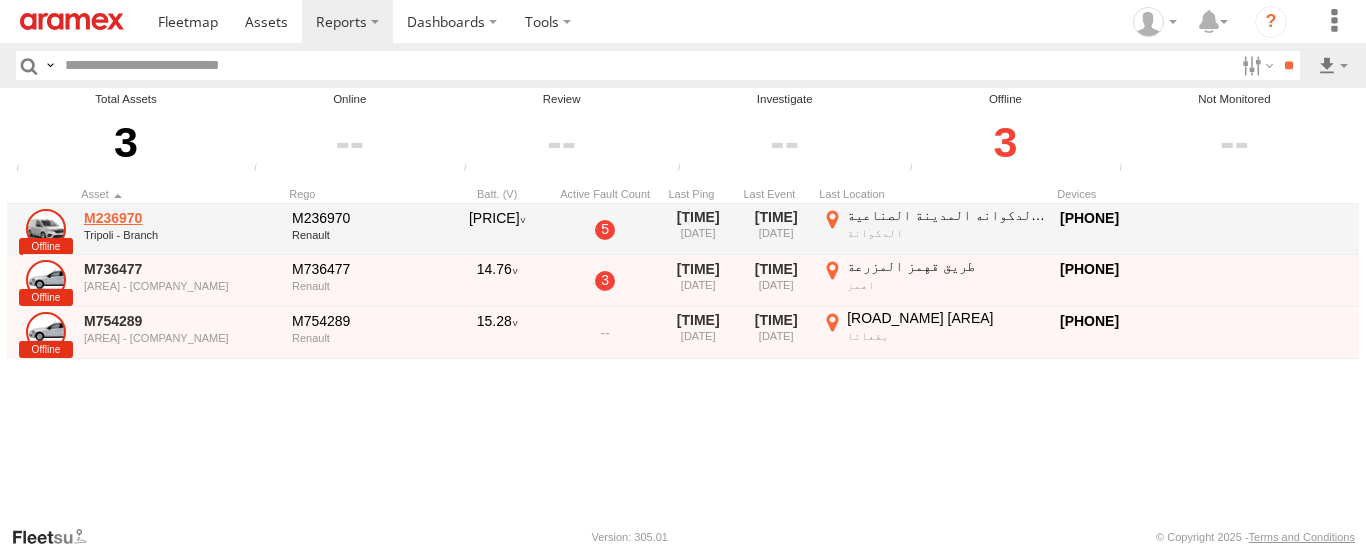 click on "M236970" at bounding box center [181, 218] 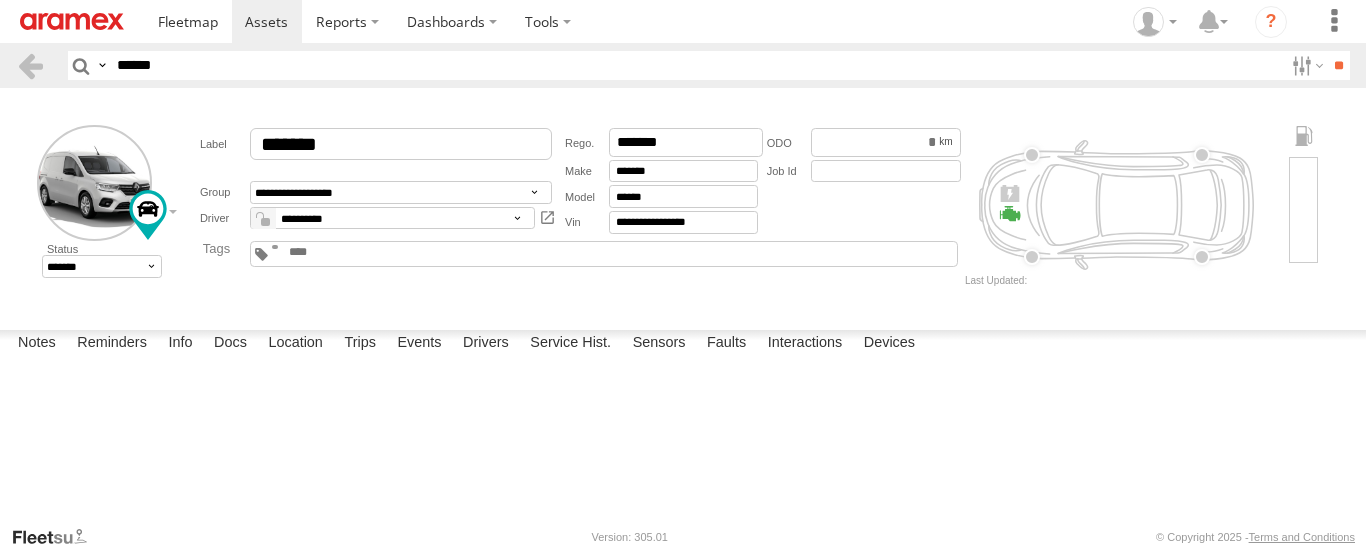 scroll, scrollTop: 0, scrollLeft: 0, axis: both 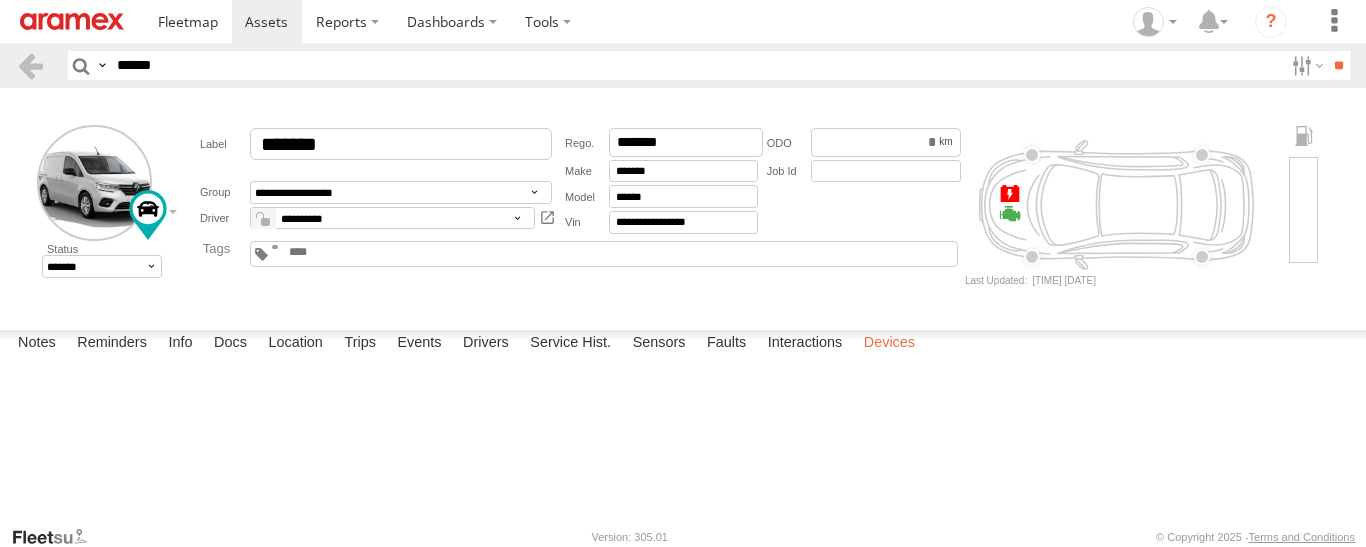 click on "Devices" at bounding box center (889, 344) 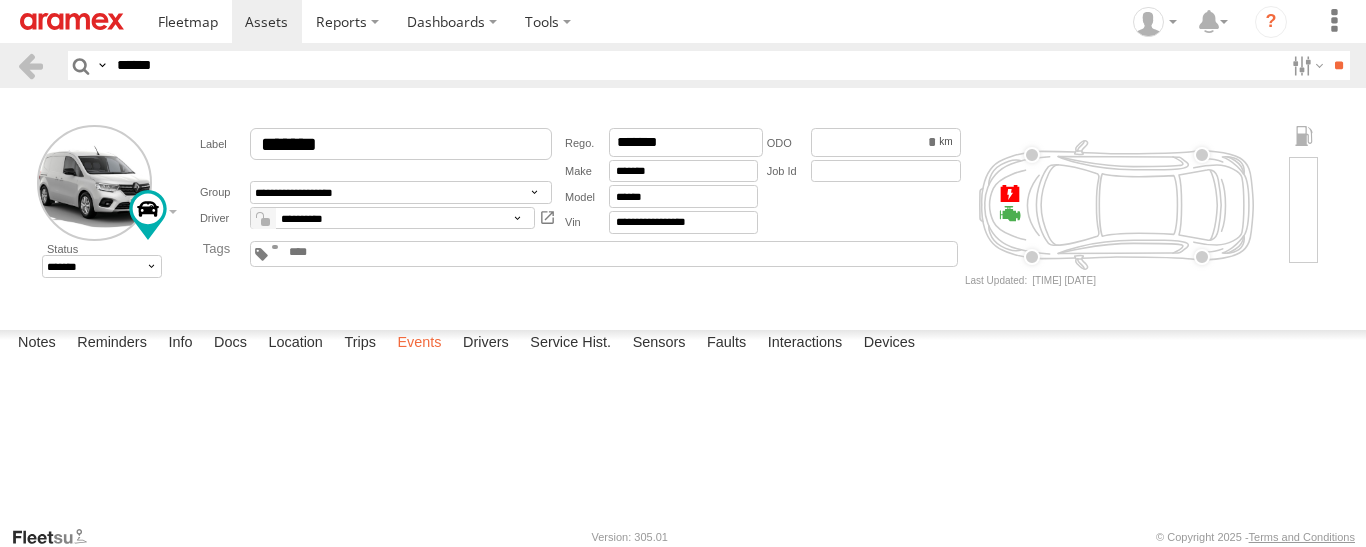 click on "Events" at bounding box center [419, 344] 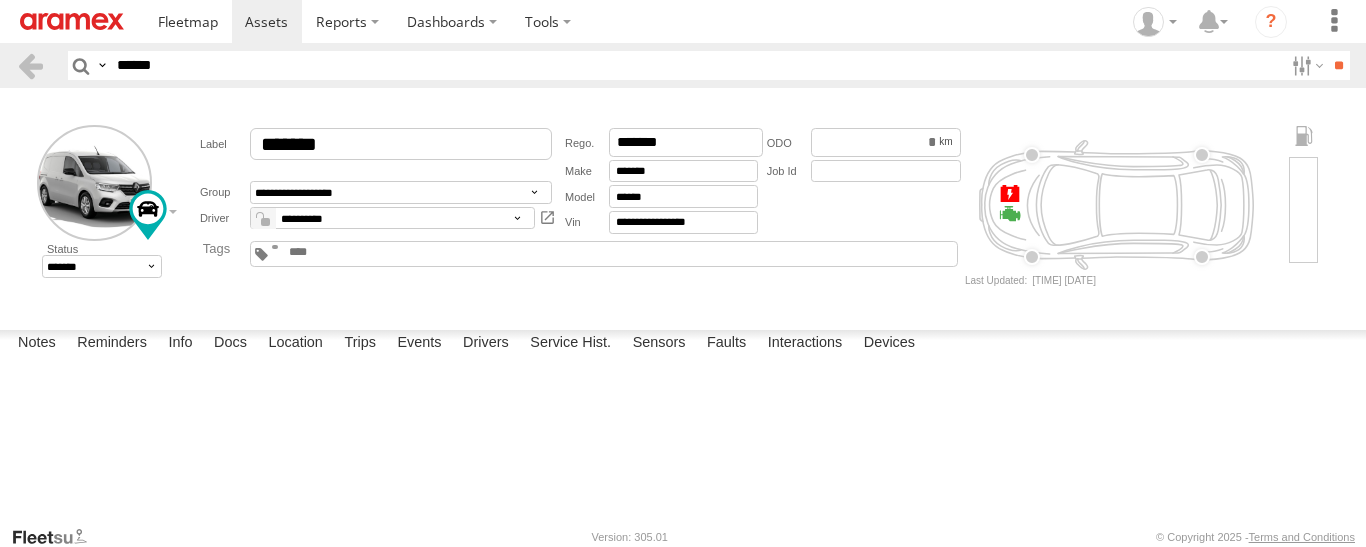 scroll, scrollTop: 900, scrollLeft: 0, axis: vertical 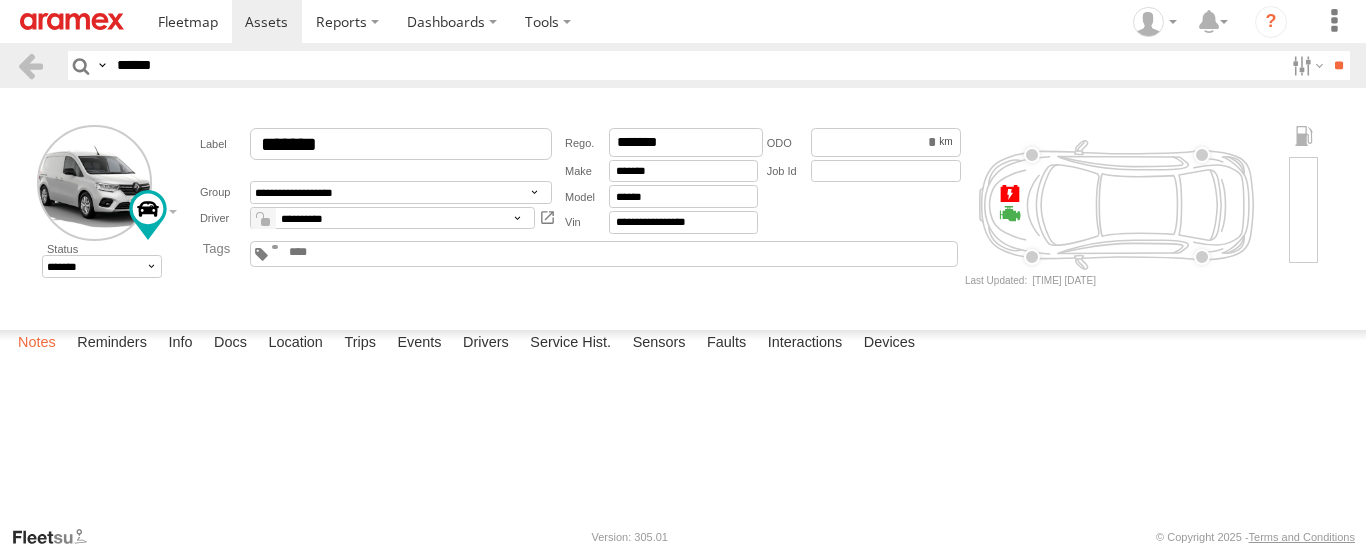 click on "Notes" at bounding box center (37, 344) 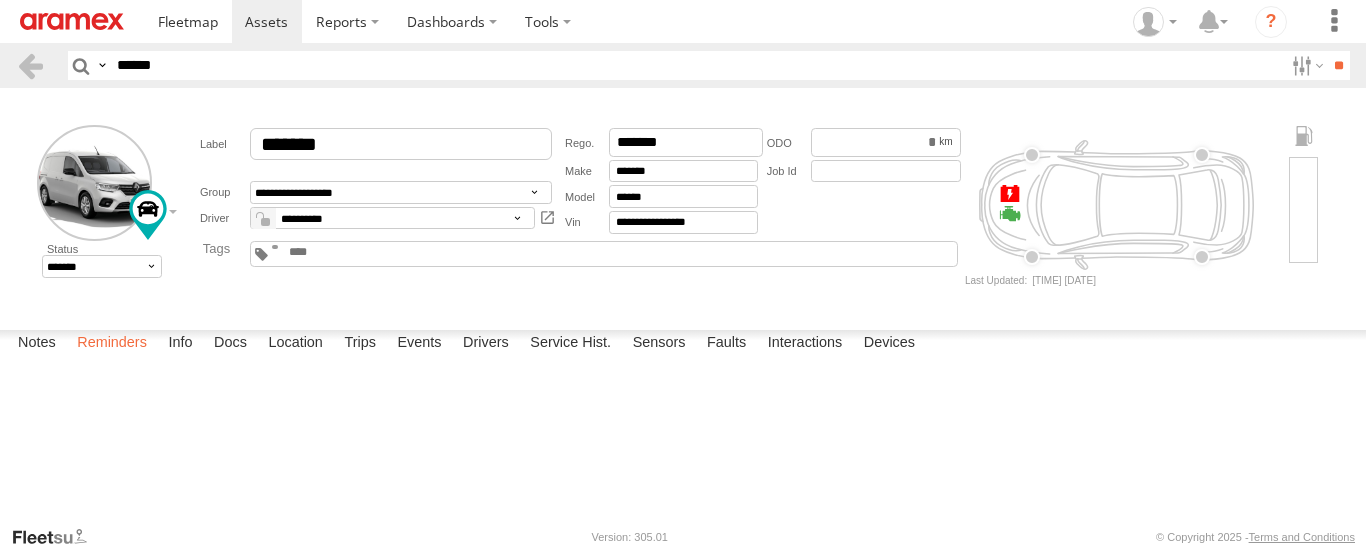 click on "Reminders" at bounding box center (112, 344) 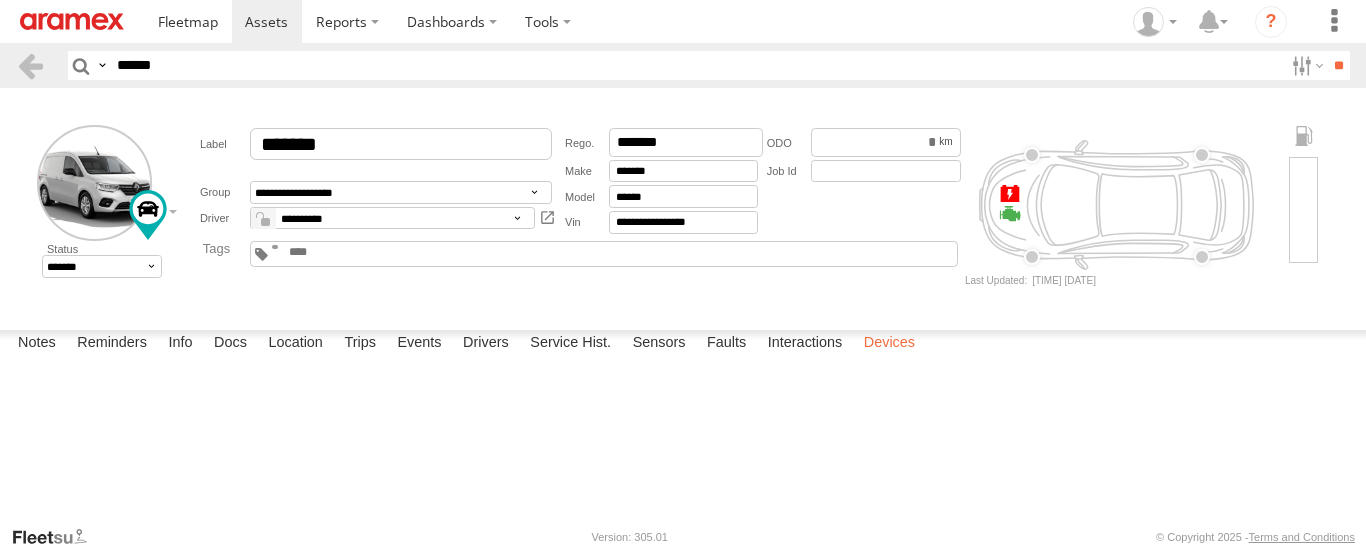 click on "Devices" at bounding box center (889, 344) 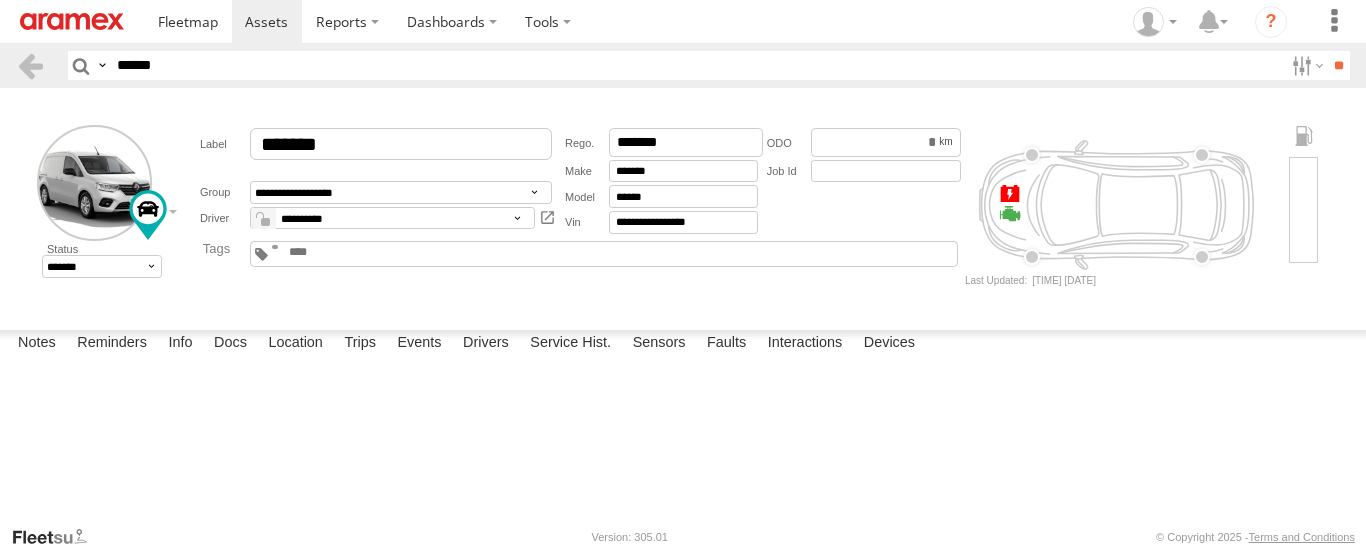 drag, startPoint x: 193, startPoint y: 408, endPoint x: 80, endPoint y: 409, distance: 113.004425 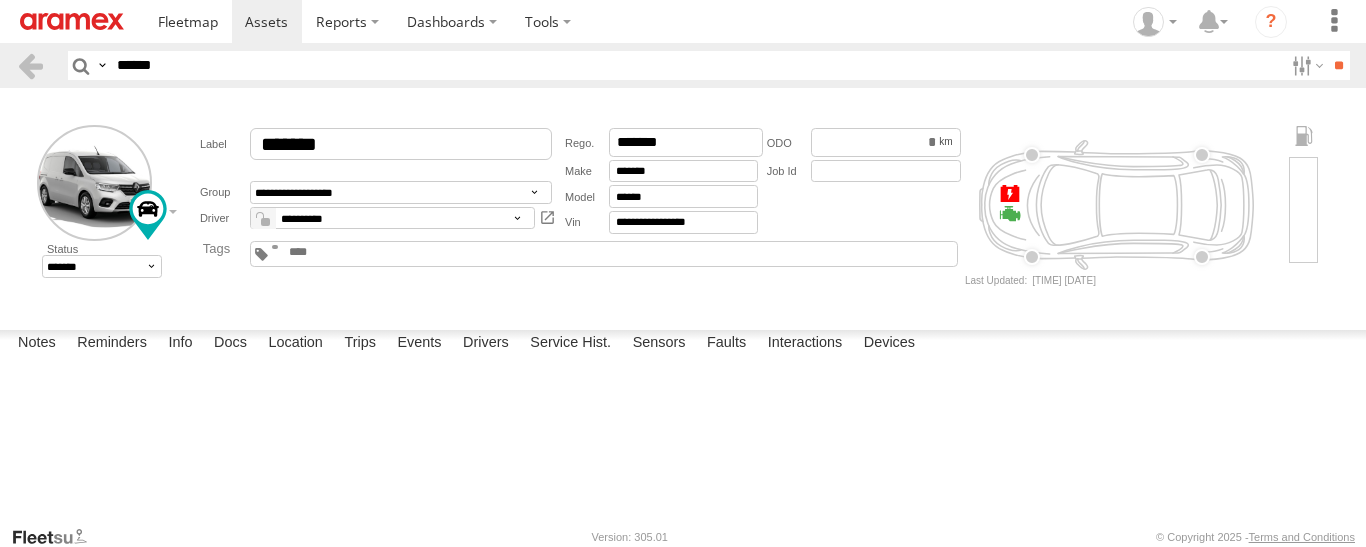 click on "353635113539254" at bounding box center (0, 0) 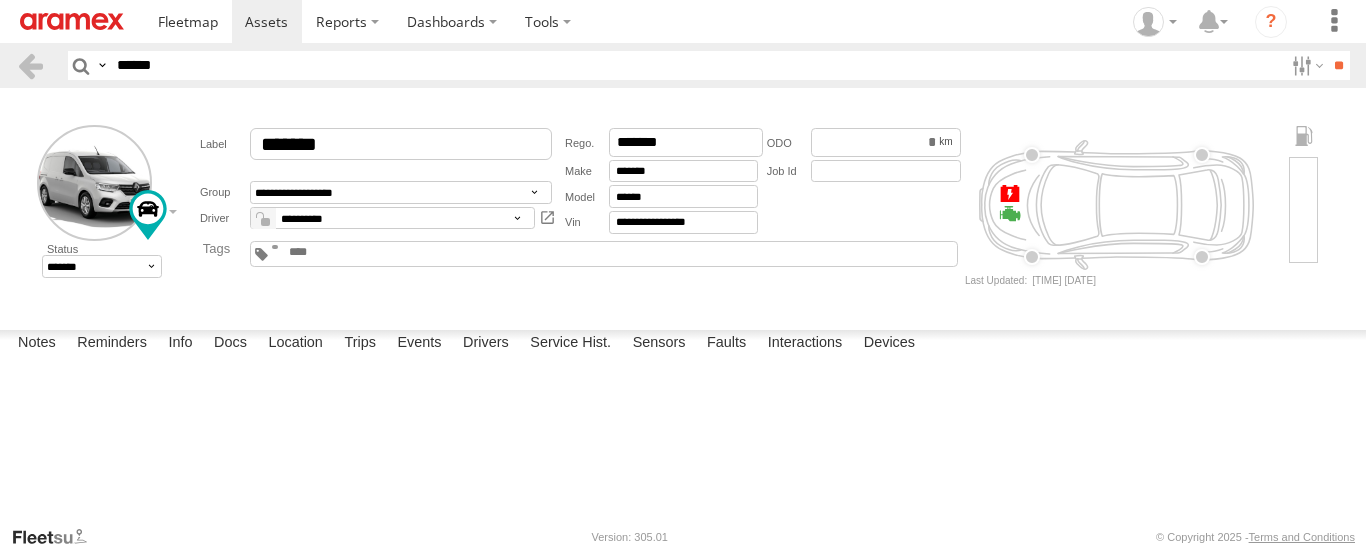 copy on "353635113539254" 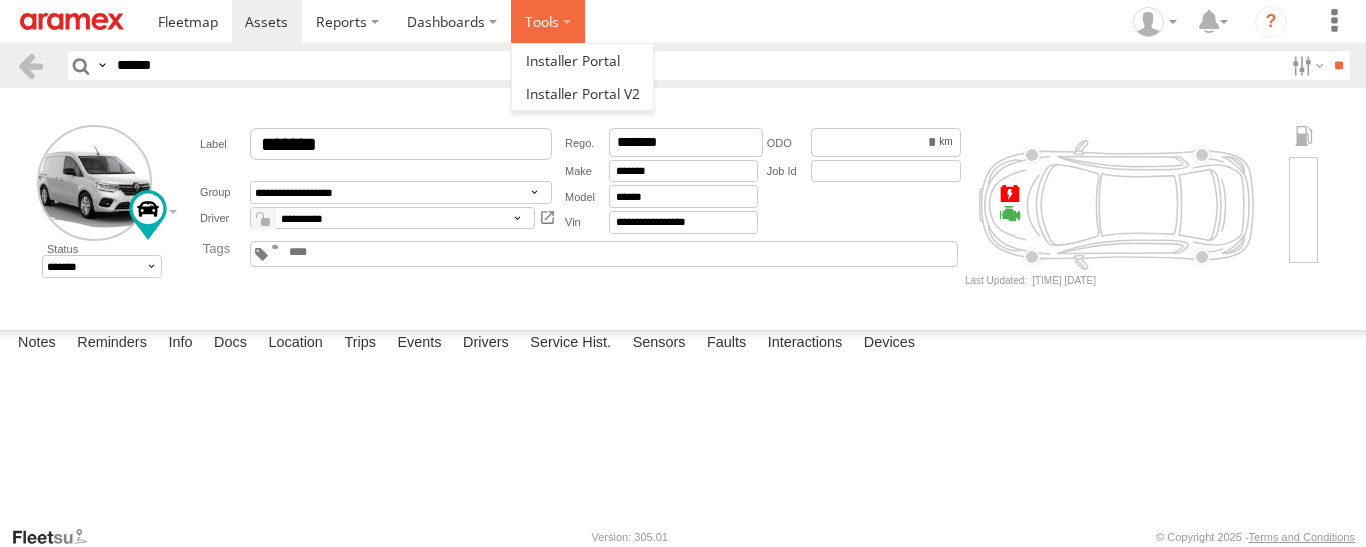 click at bounding box center (548, 21) 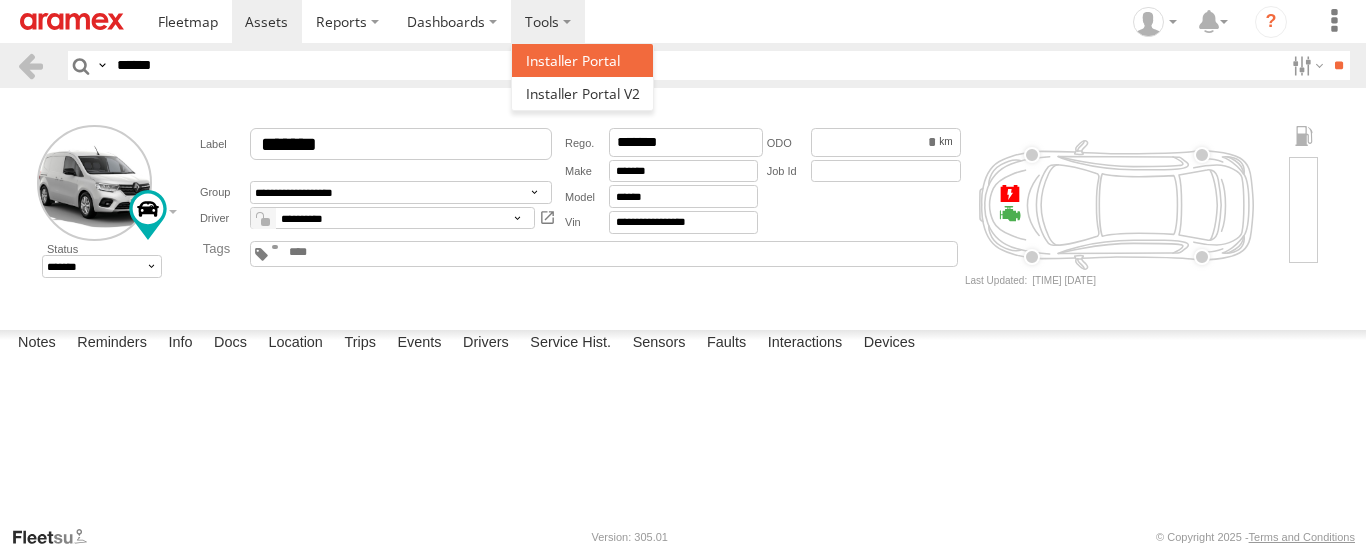 click at bounding box center [573, 60] 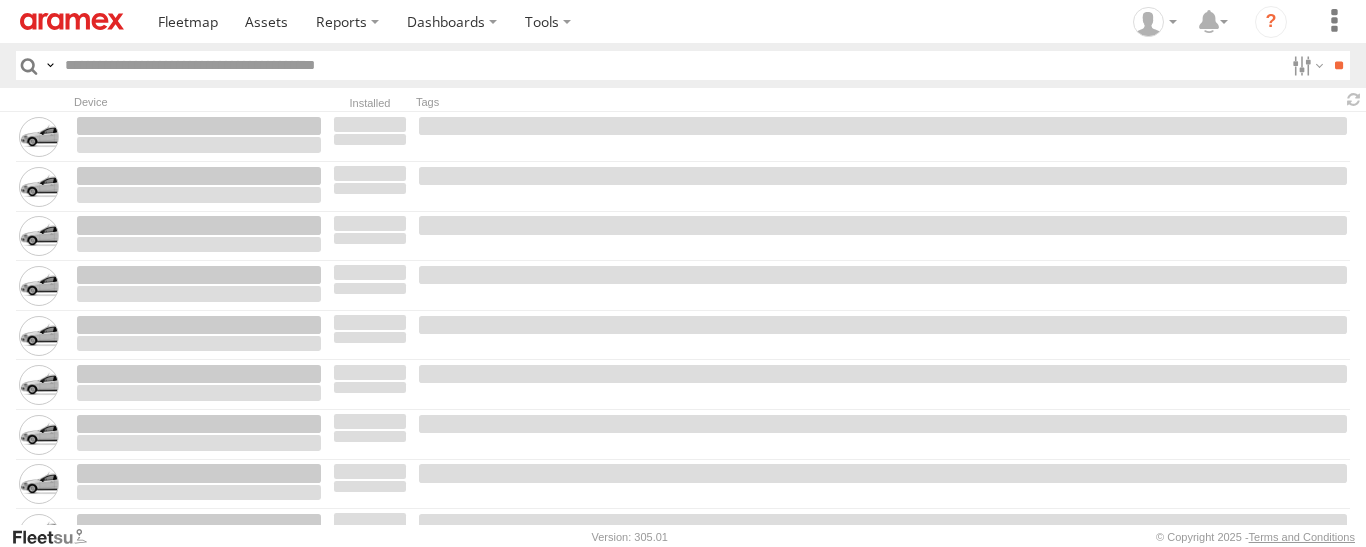 scroll, scrollTop: 0, scrollLeft: 0, axis: both 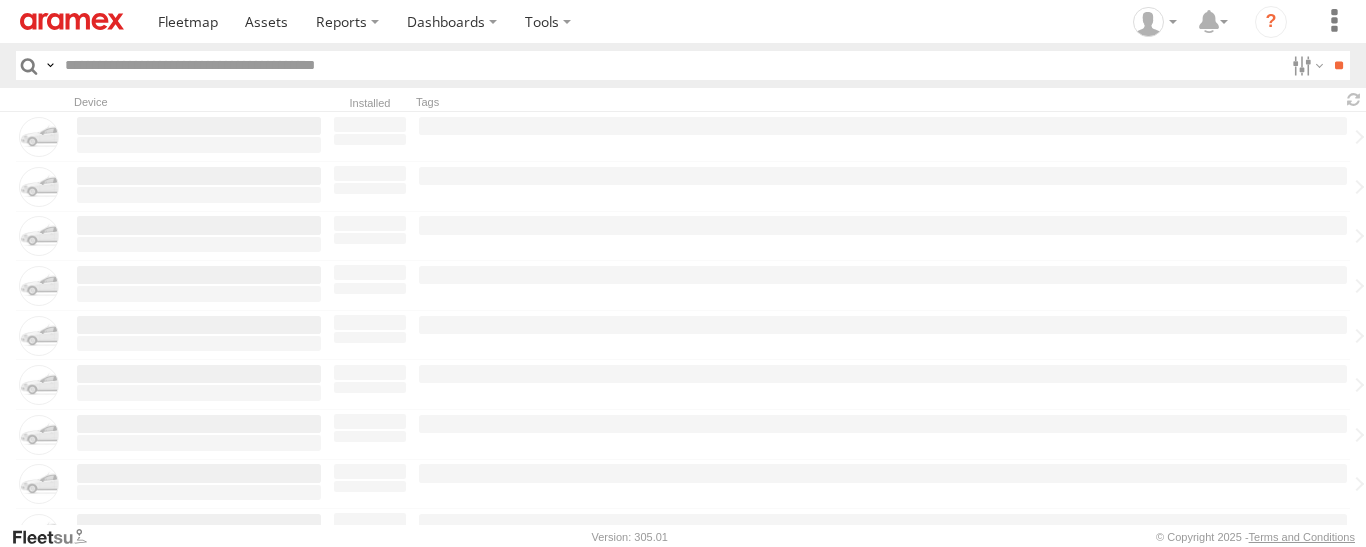 click at bounding box center (670, 65) 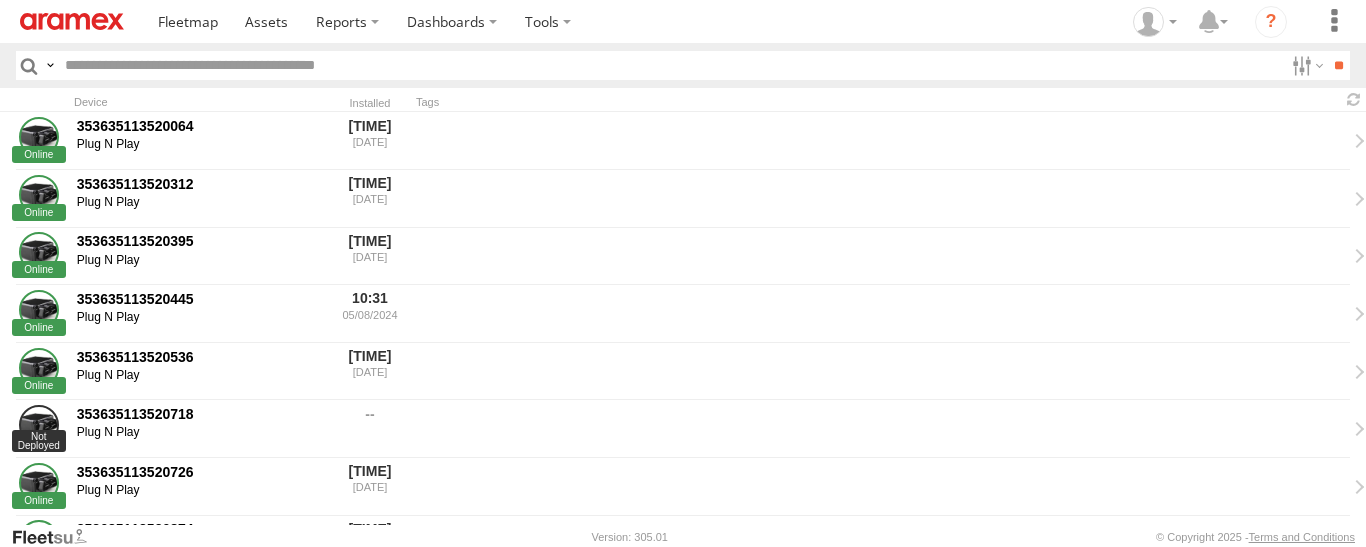 paste on "**********" 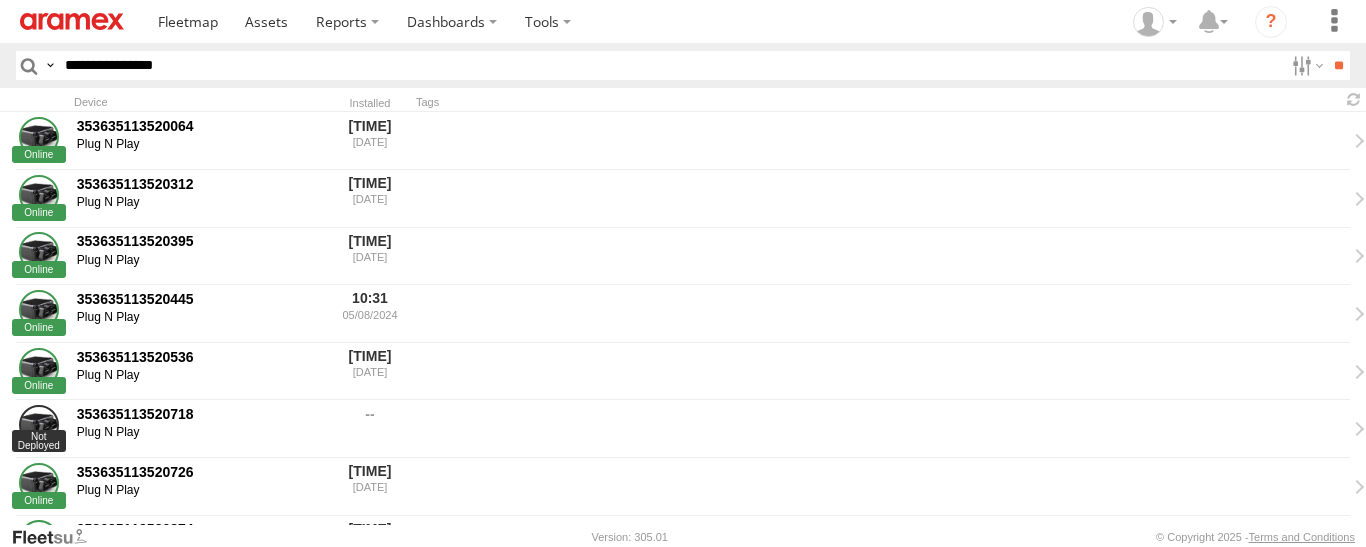 type on "**********" 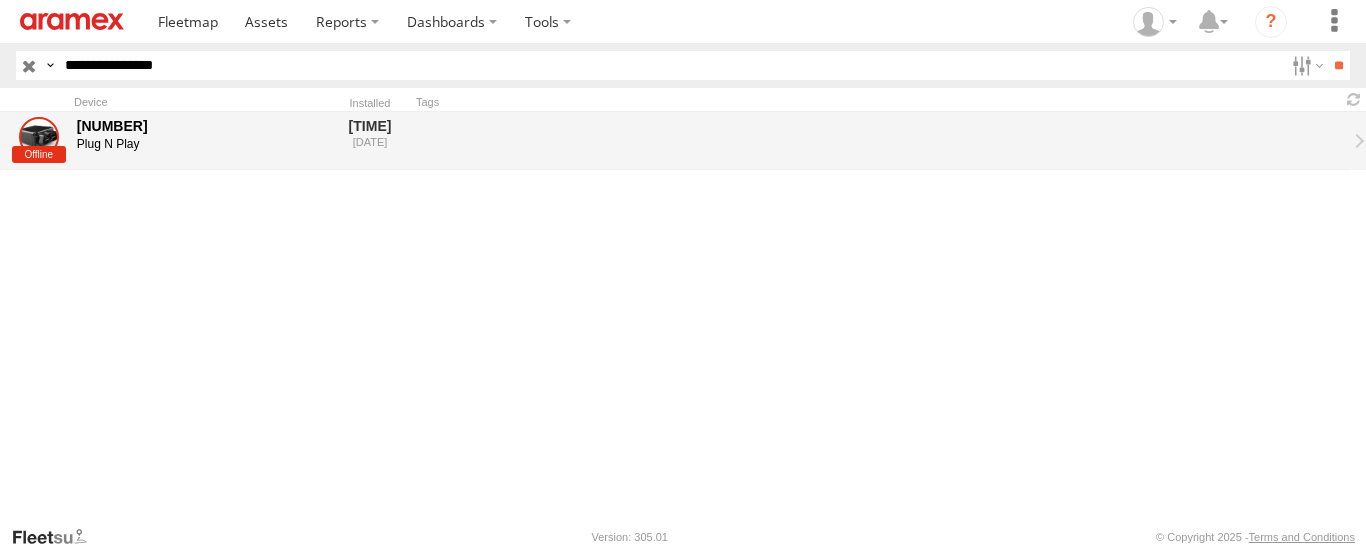 click on "[NUMBER]" at bounding box center [199, 126] 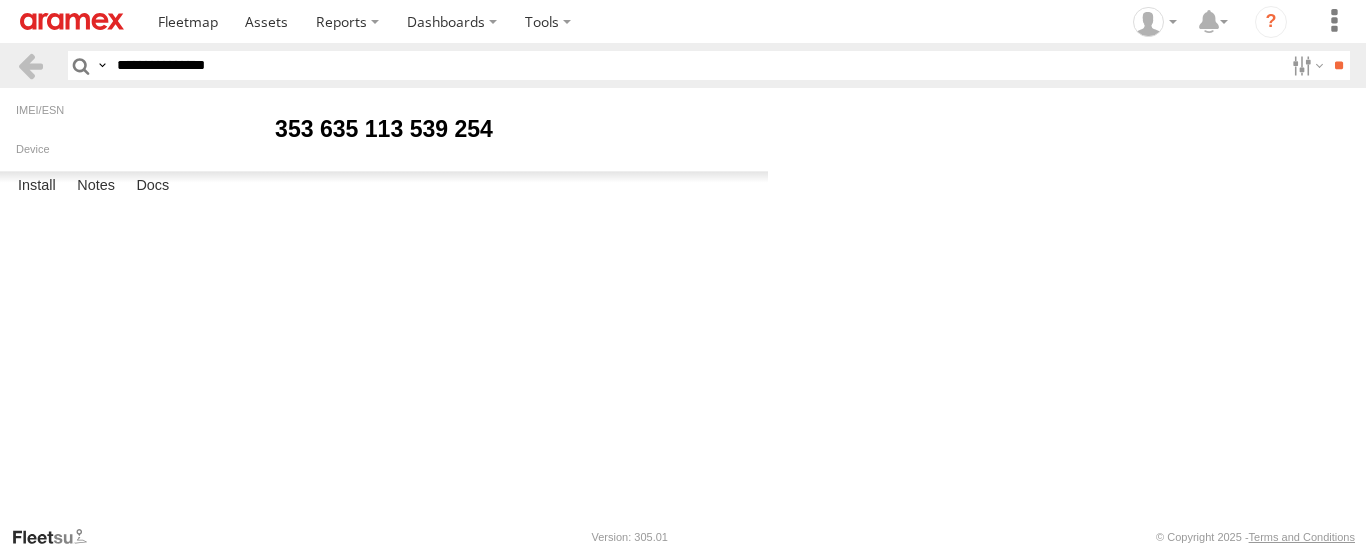scroll, scrollTop: 0, scrollLeft: 0, axis: both 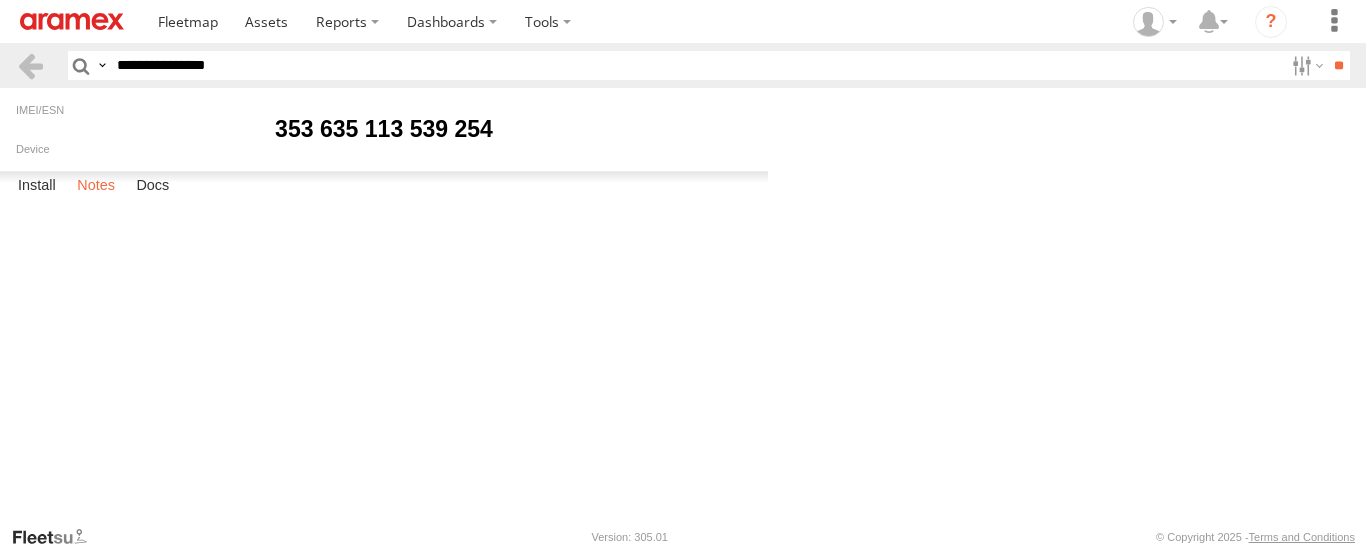 click on "Notes" at bounding box center (96, 186) 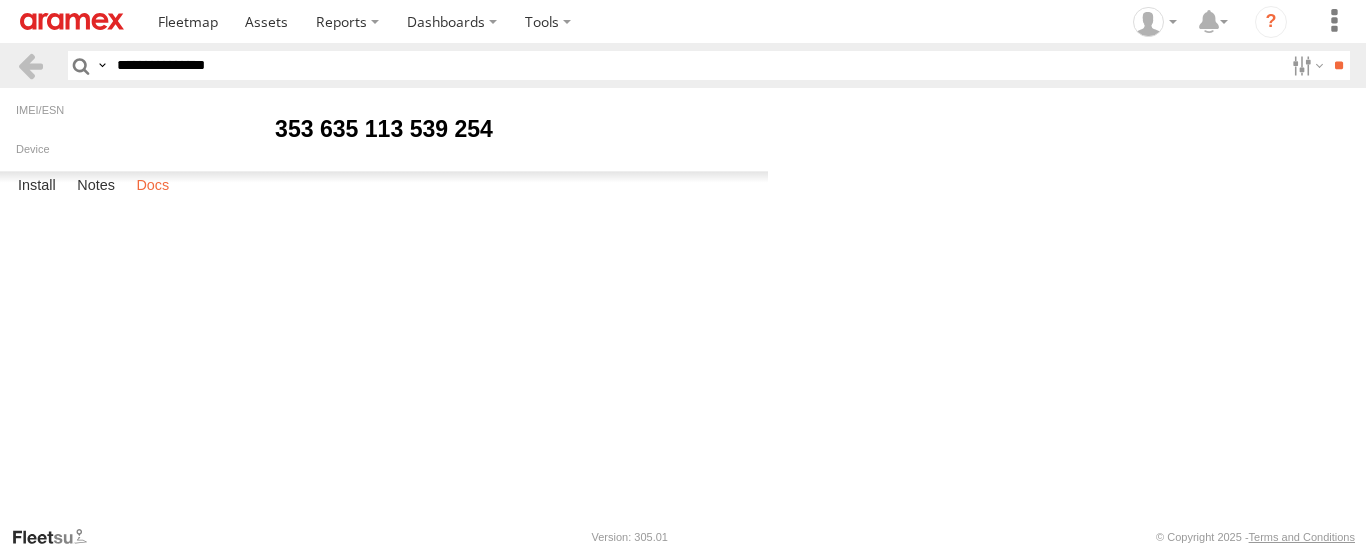 click on "Docs" at bounding box center [152, 186] 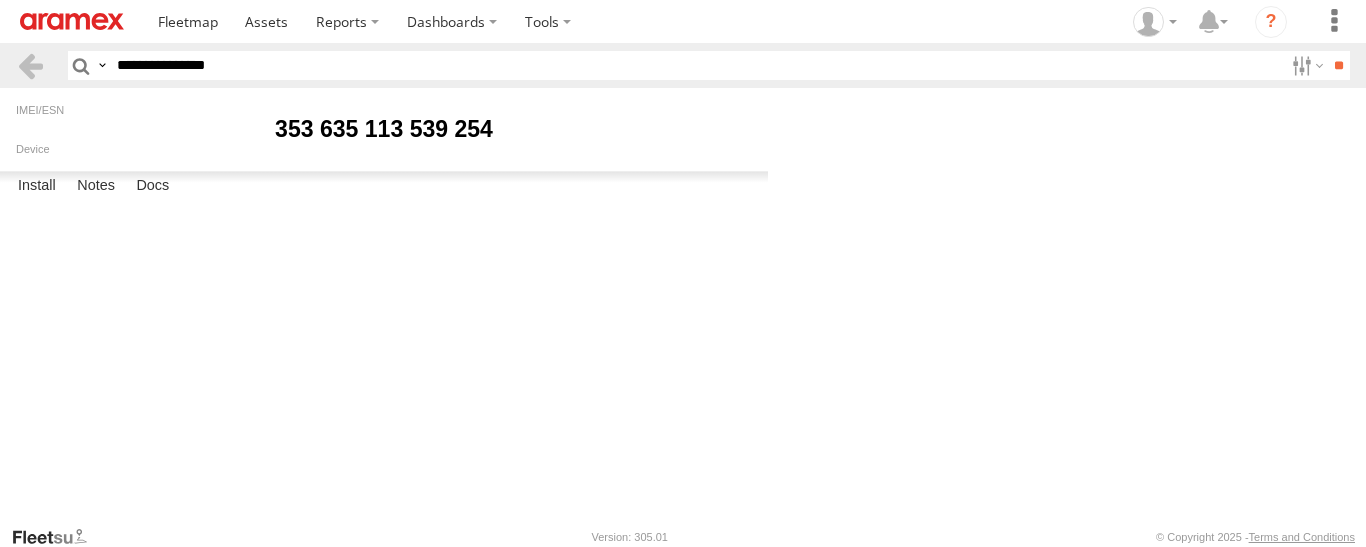 click on "Install" at bounding box center (37, 186) 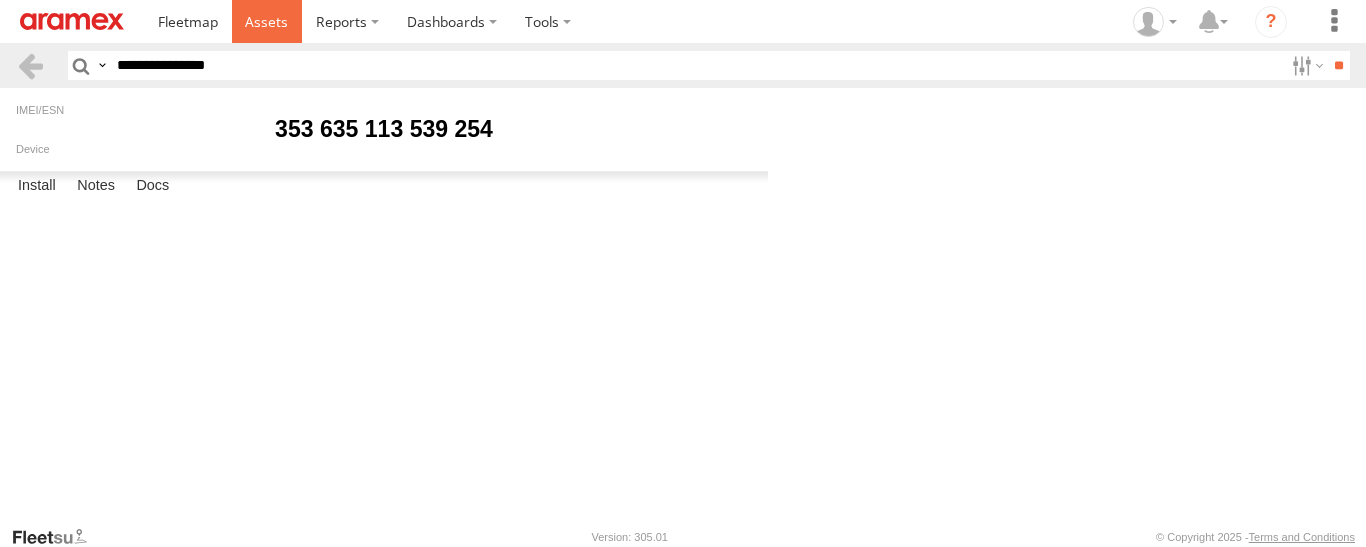 click at bounding box center [266, 21] 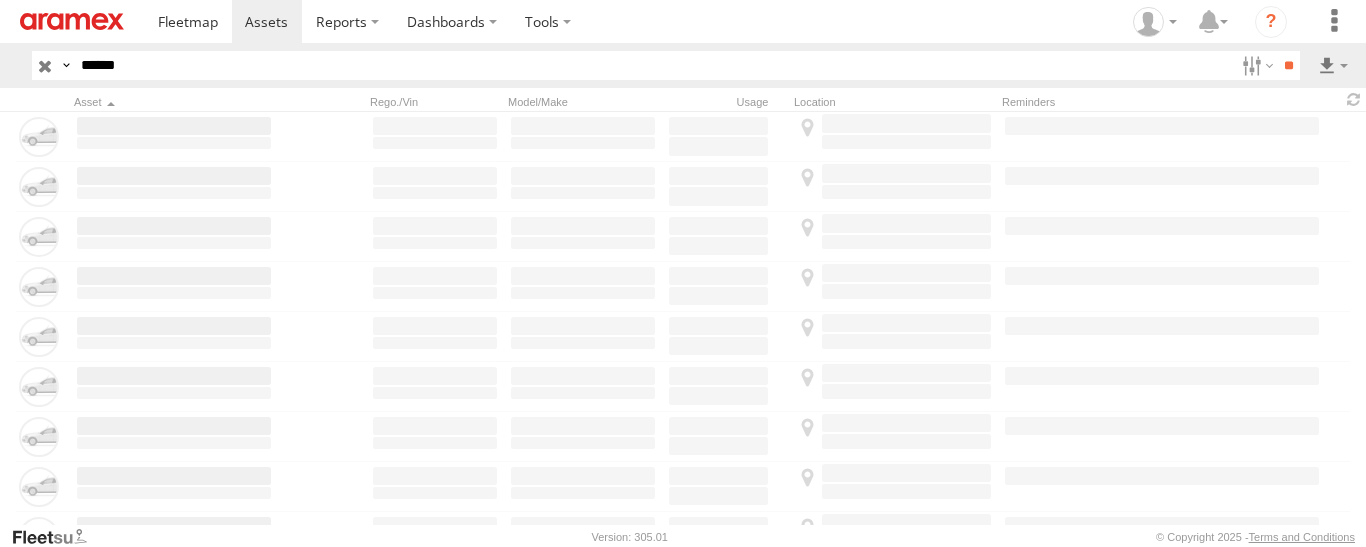scroll, scrollTop: 0, scrollLeft: 0, axis: both 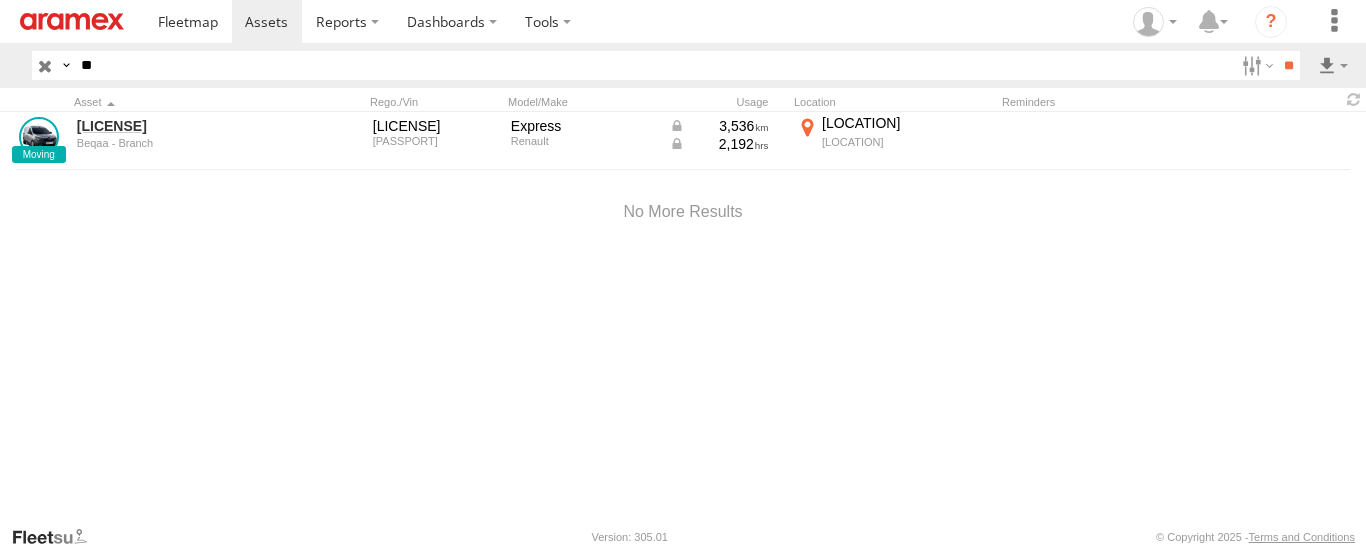 type on "*" 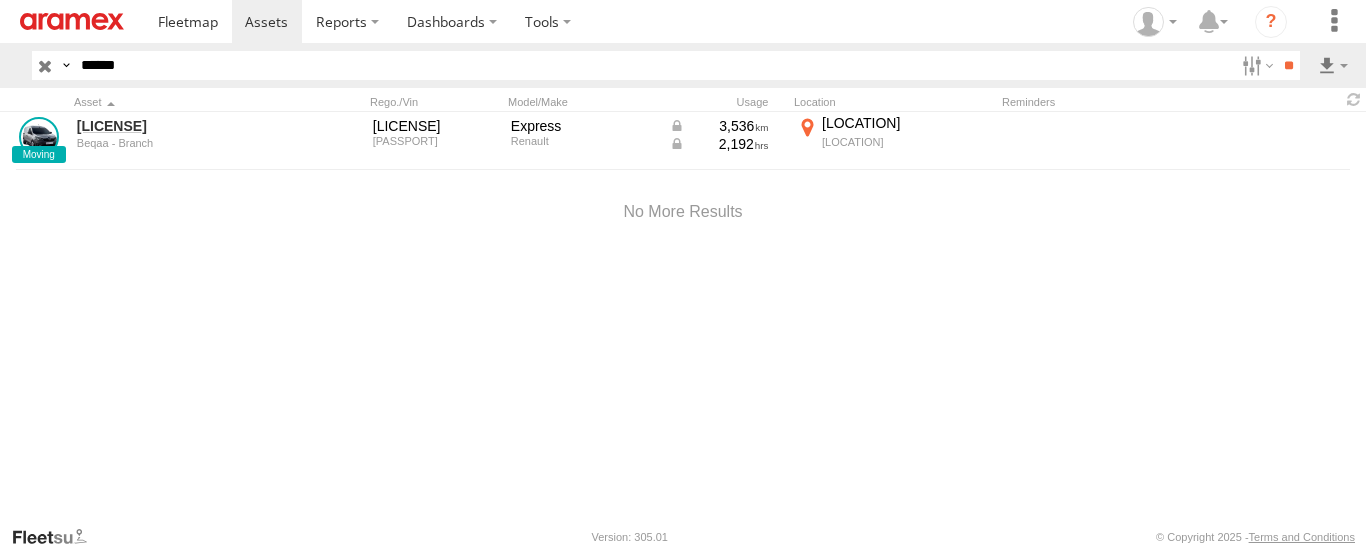 type on "******" 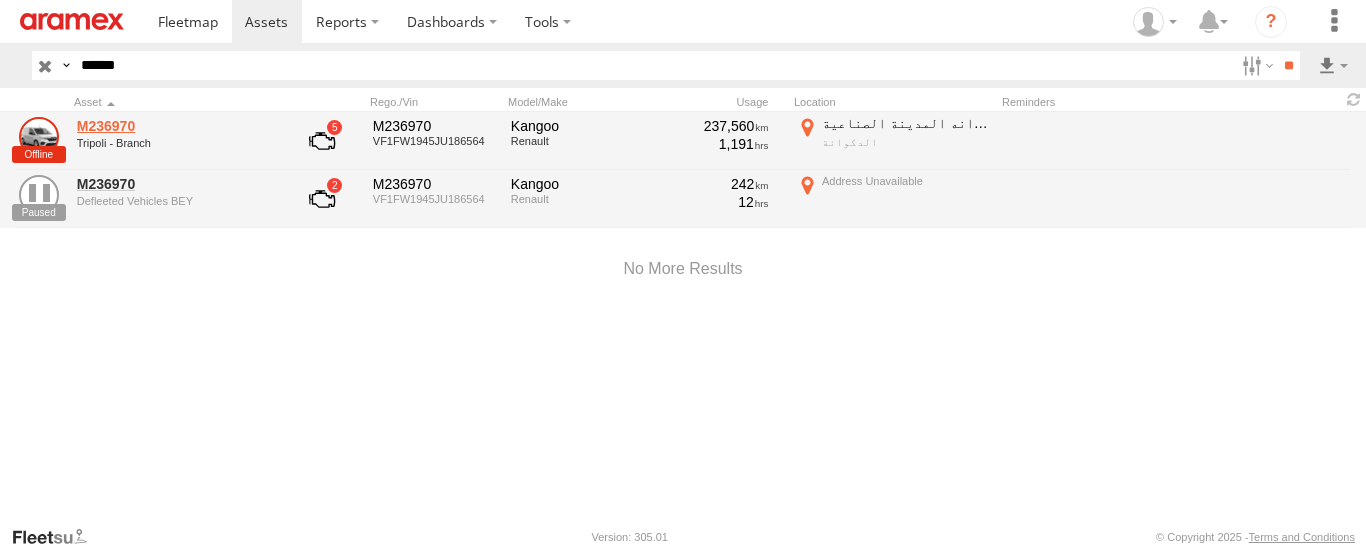 click on "M236970" at bounding box center (174, 126) 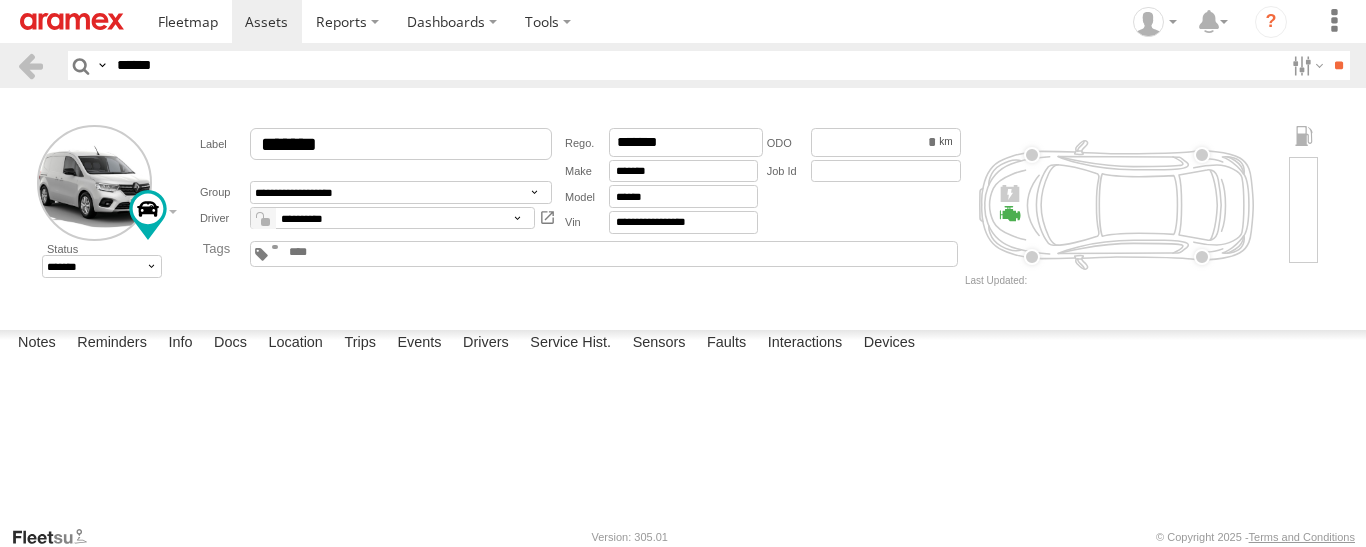 scroll, scrollTop: 0, scrollLeft: 0, axis: both 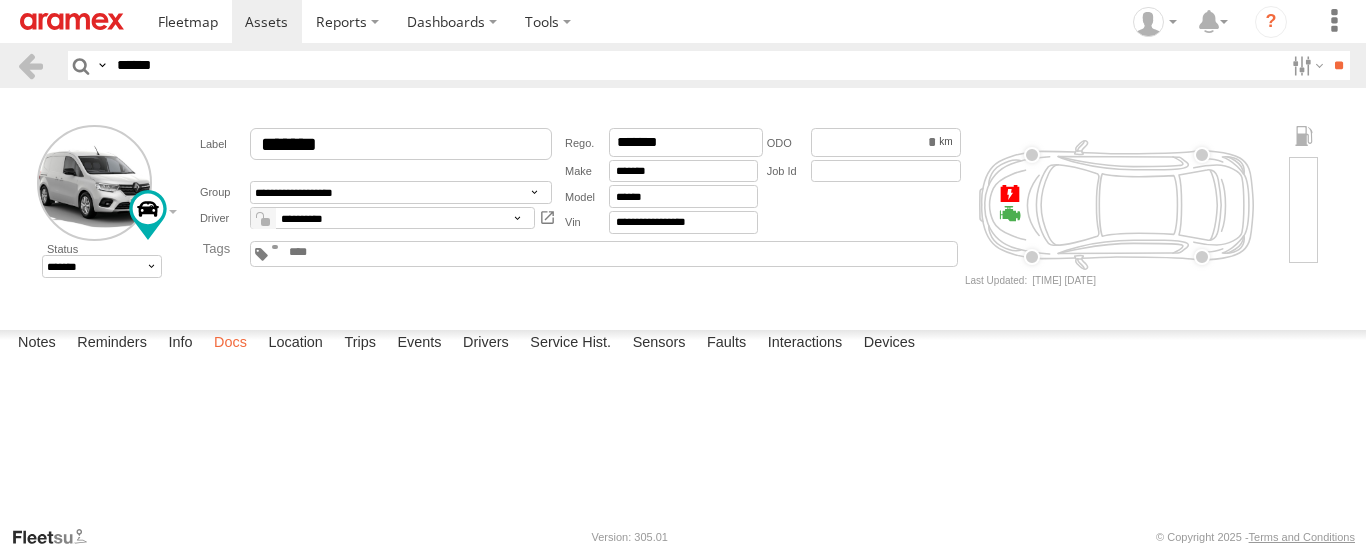 click on "Docs" at bounding box center (230, 344) 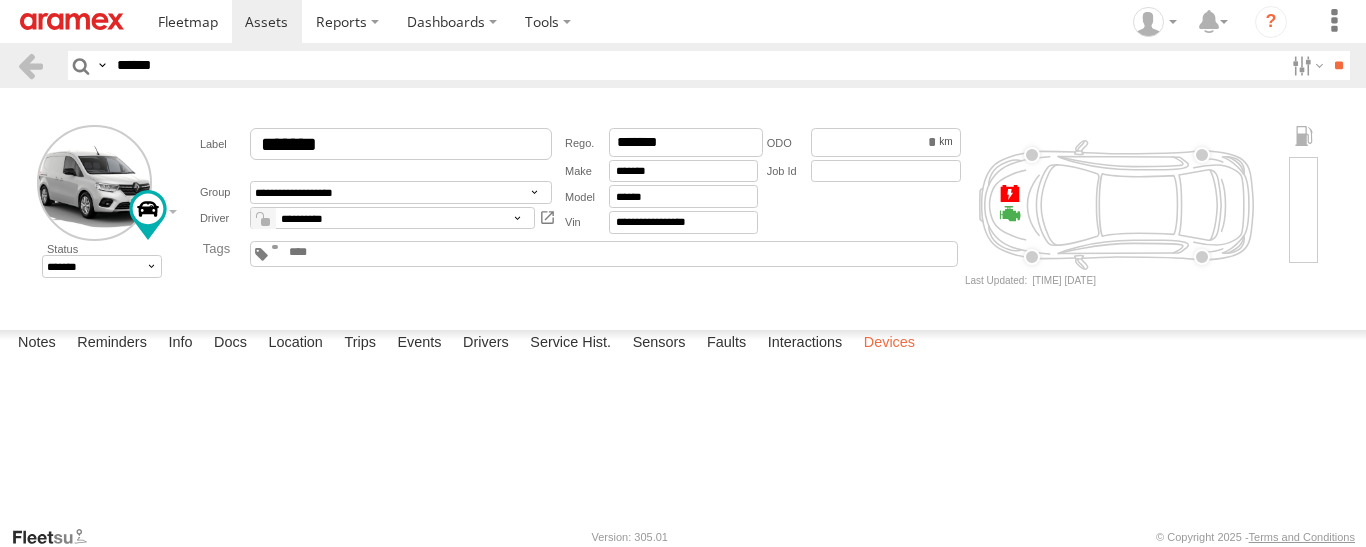 click on "Devices" at bounding box center (889, 344) 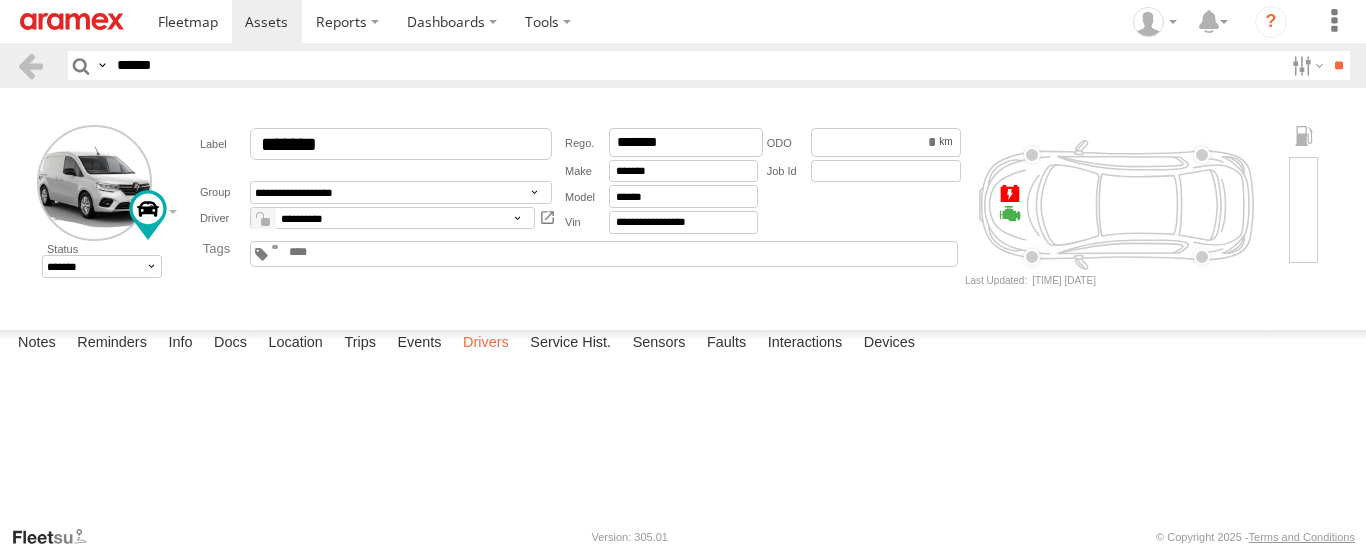 click on "Drivers" at bounding box center [486, 344] 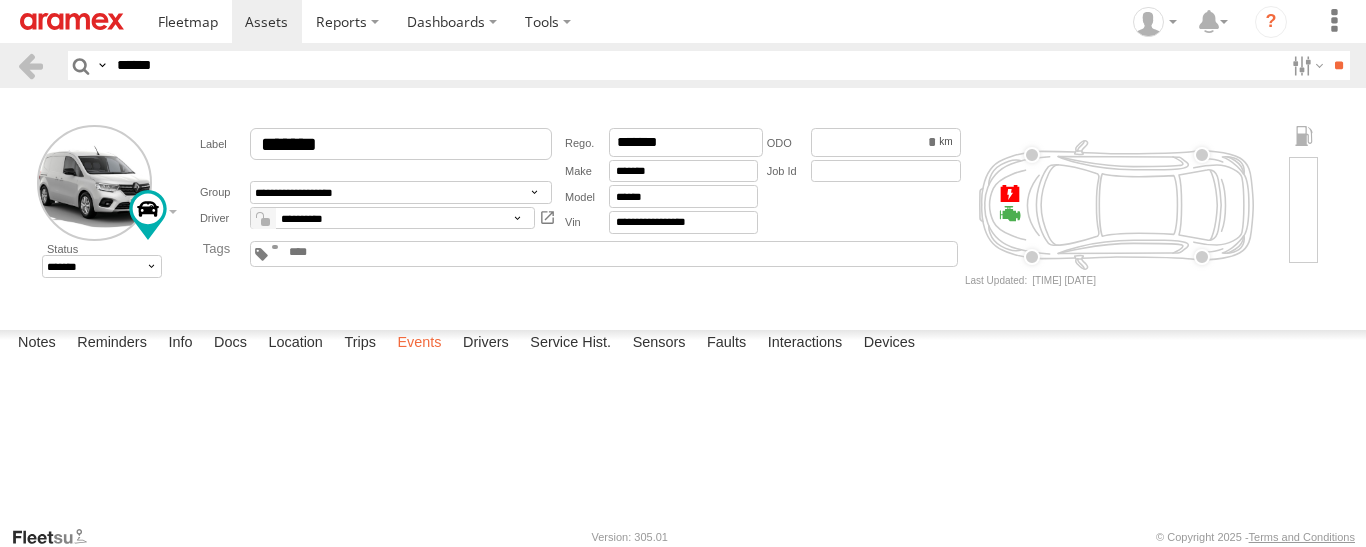 click on "Events" at bounding box center (419, 344) 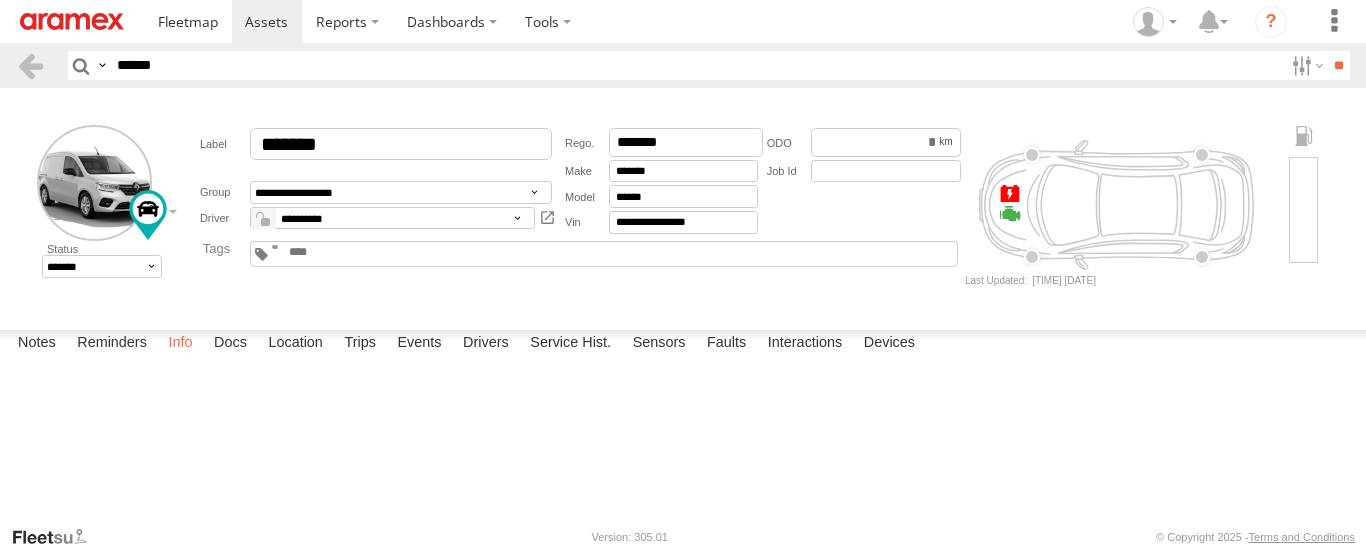click on "Info" at bounding box center (180, 344) 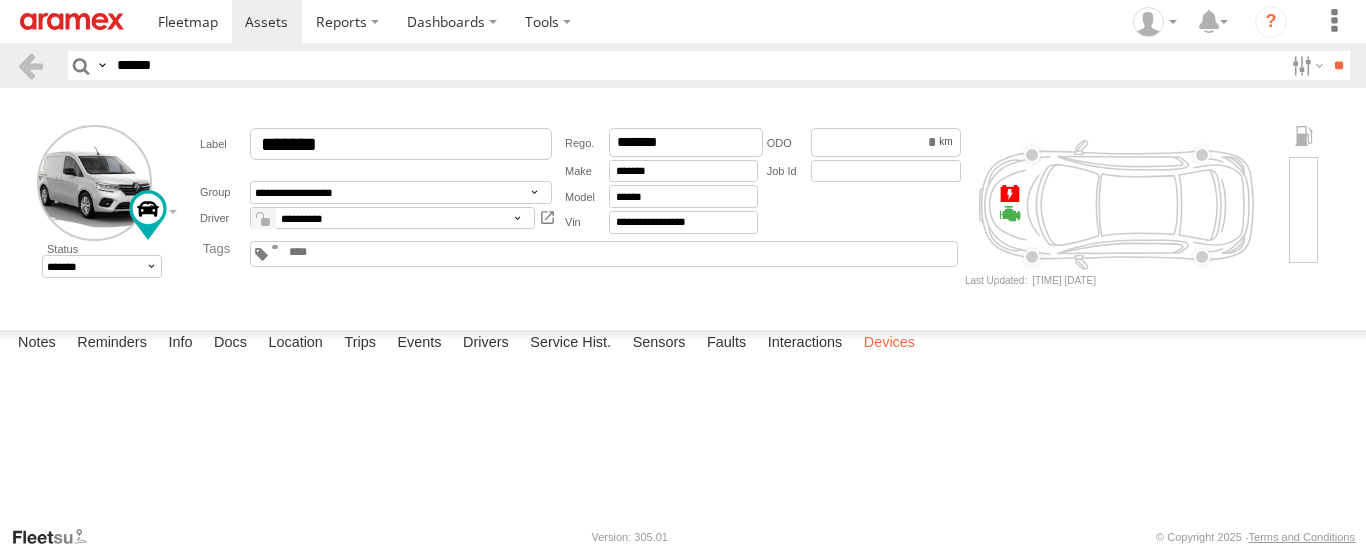 click on "Devices" at bounding box center (889, 344) 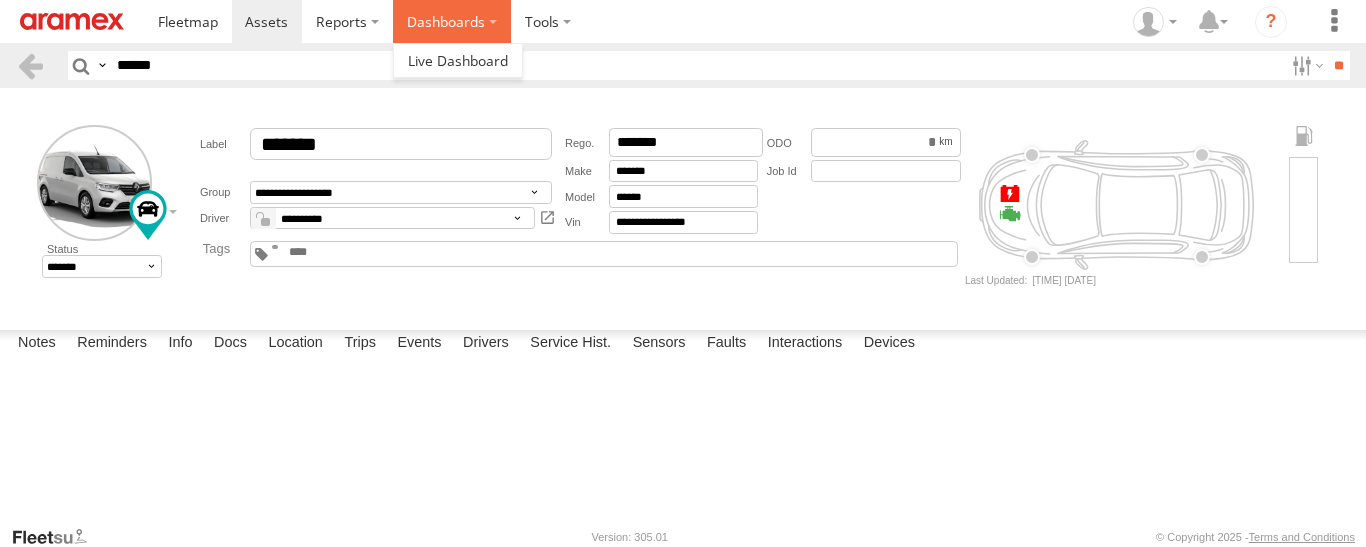 drag, startPoint x: 419, startPoint y: 32, endPoint x: 403, endPoint y: 33, distance: 16.03122 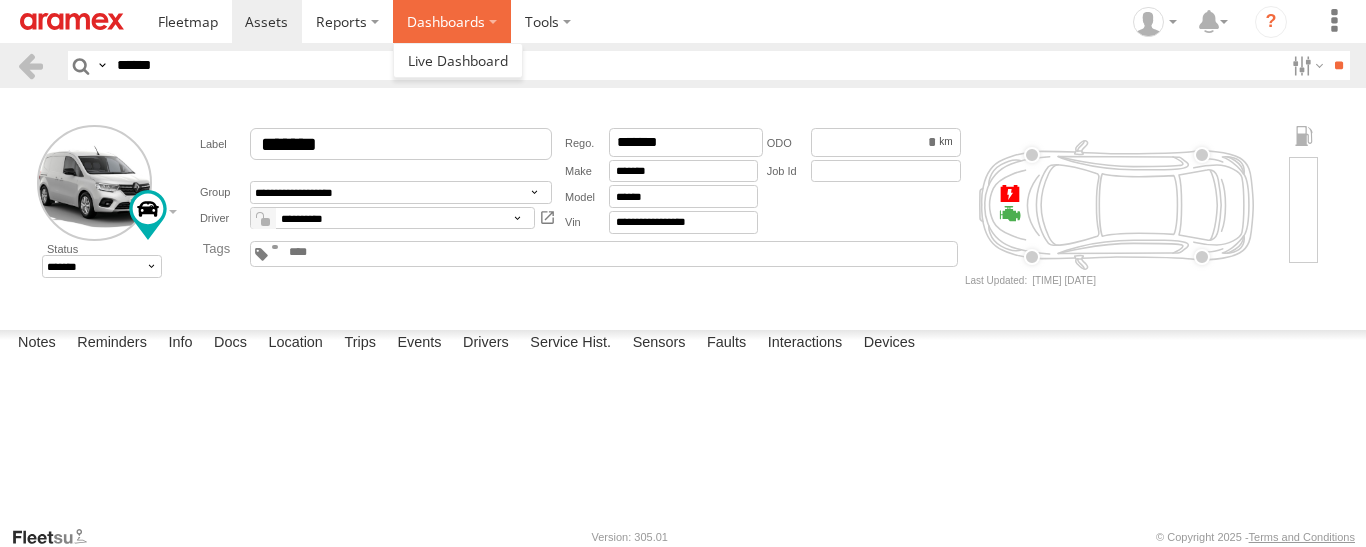 click on "Dashboards" at bounding box center [364, 21] 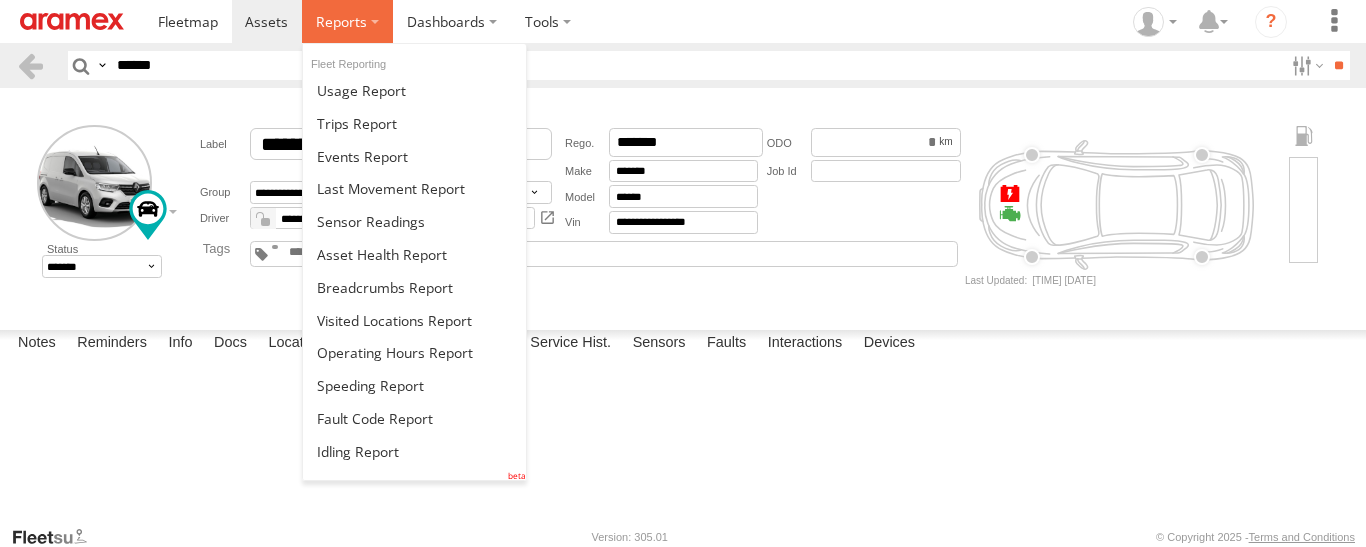 click at bounding box center [347, 21] 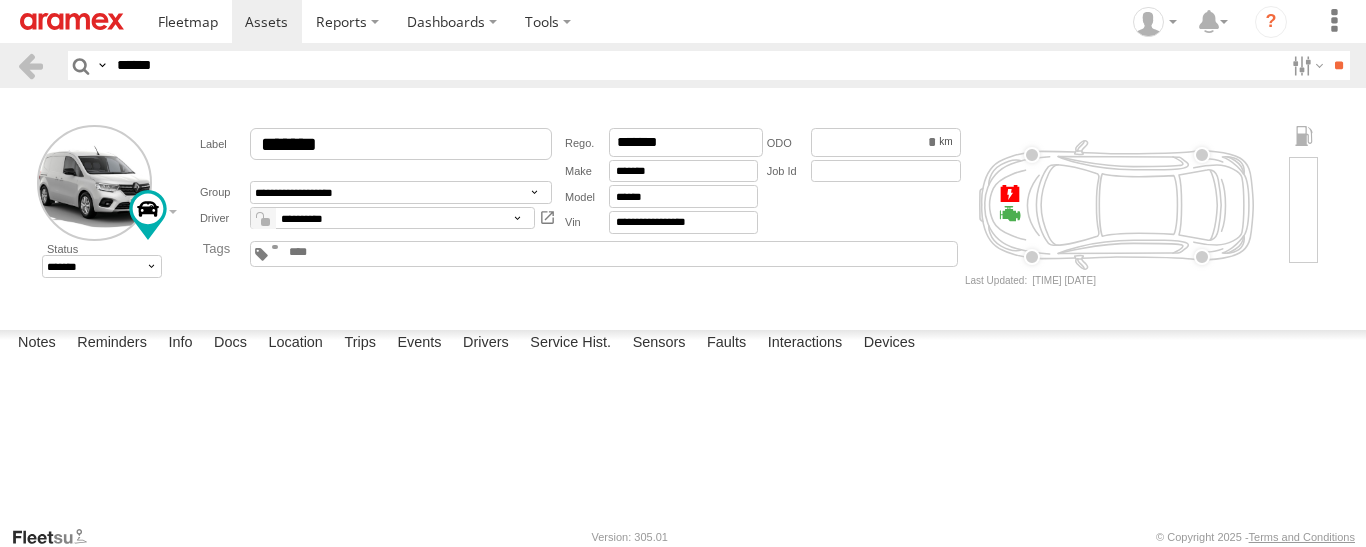 click on "**********" at bounding box center (683, 205) 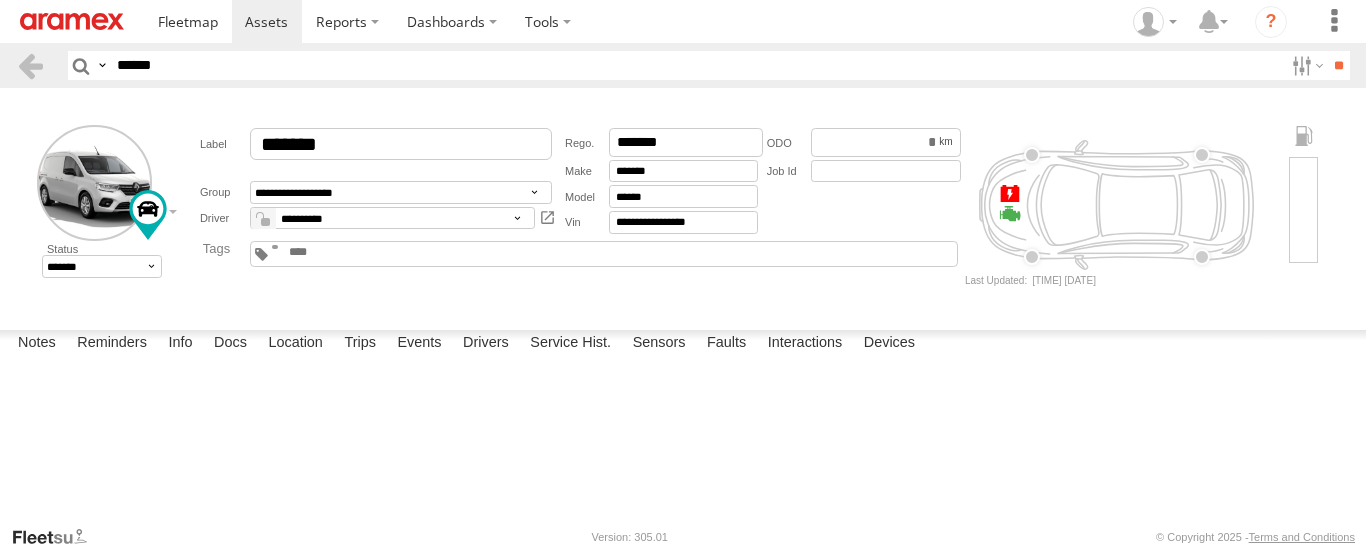 type on "******" 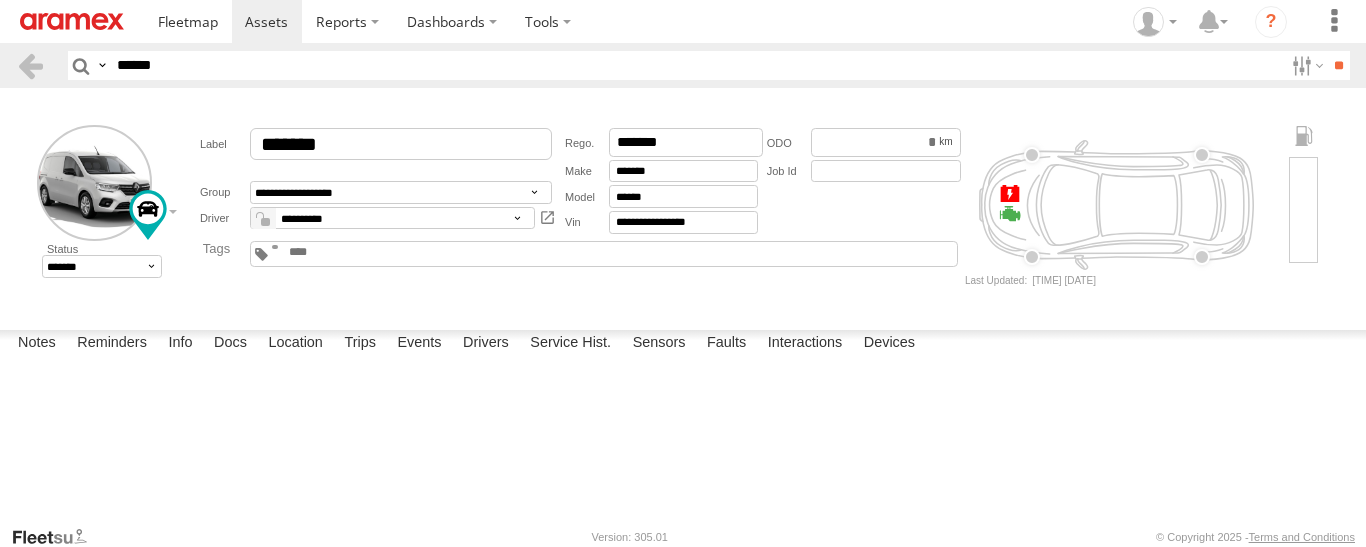 click on "**" at bounding box center (1338, 65) 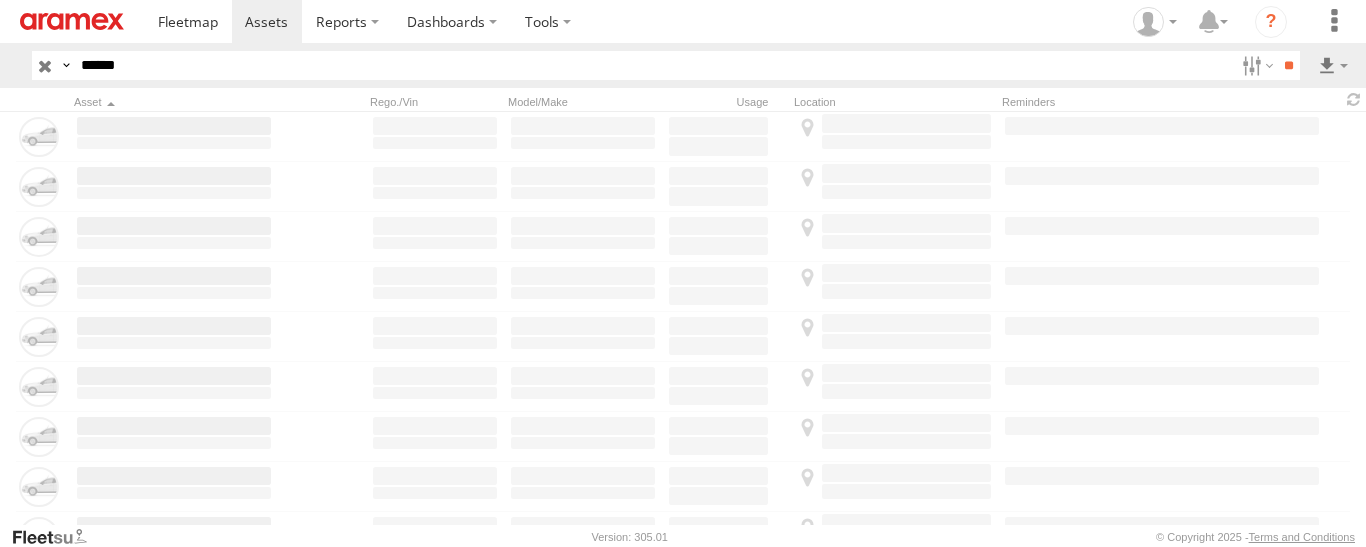 scroll, scrollTop: 0, scrollLeft: 0, axis: both 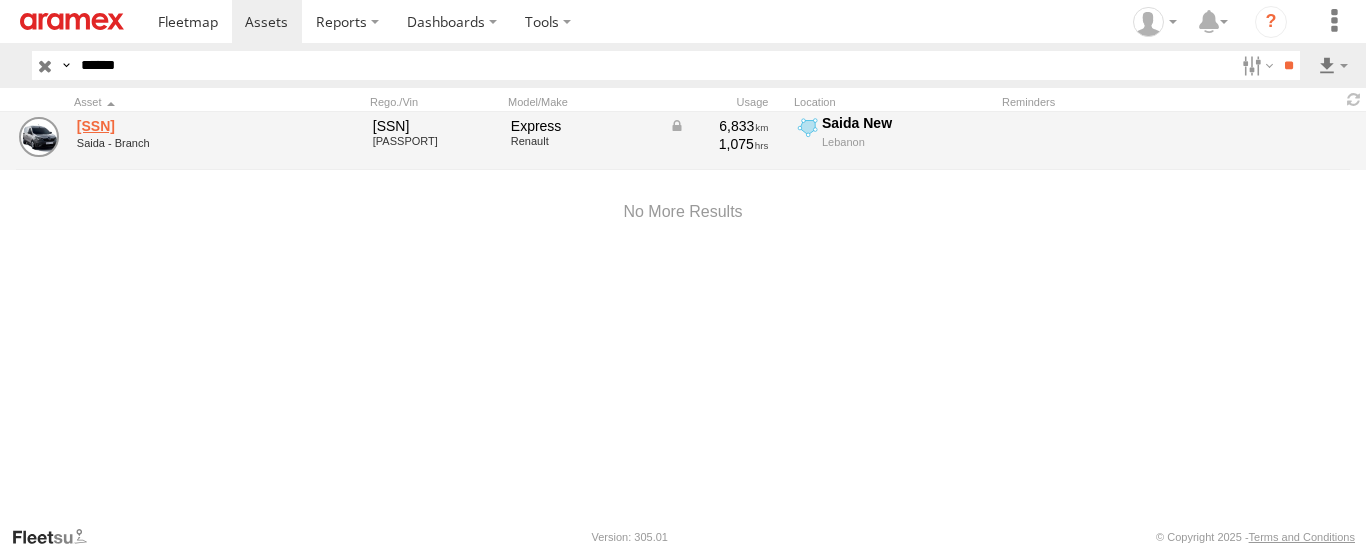 click on "[SSN]" at bounding box center [174, 126] 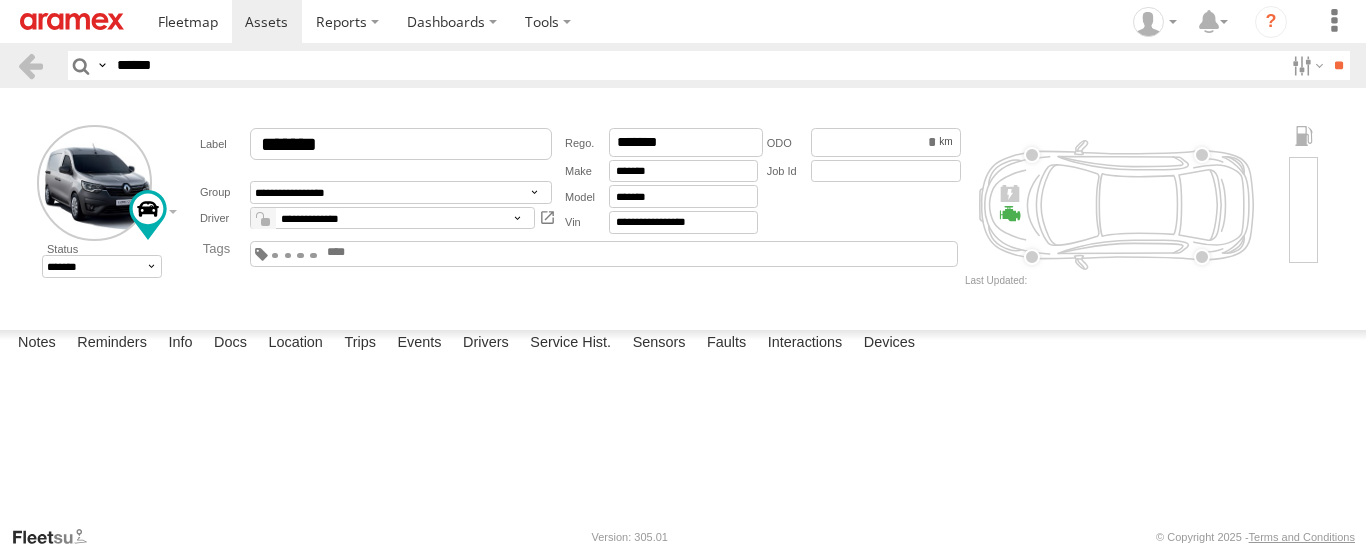scroll, scrollTop: 0, scrollLeft: 0, axis: both 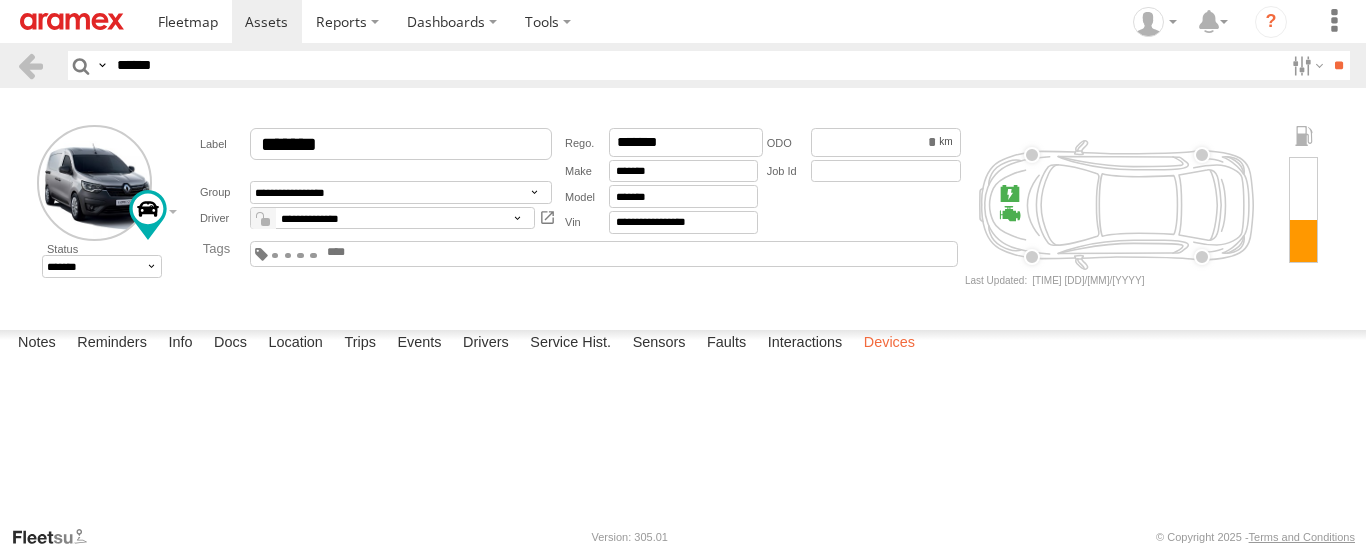 click on "Devices" at bounding box center (889, 344) 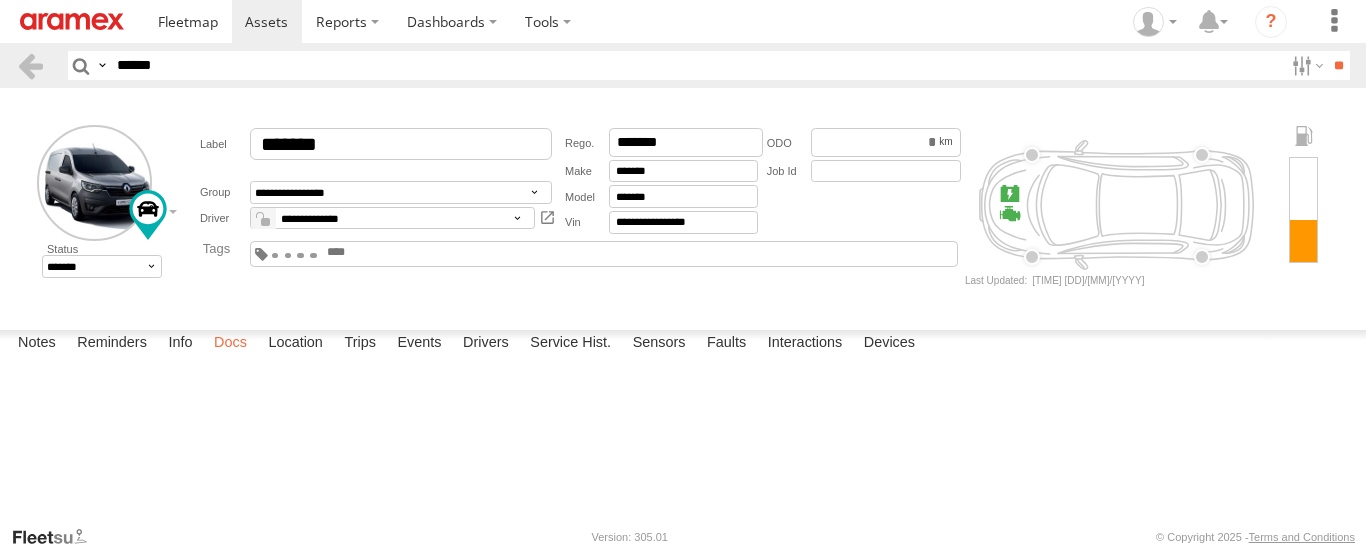 click on "Docs" at bounding box center (230, 344) 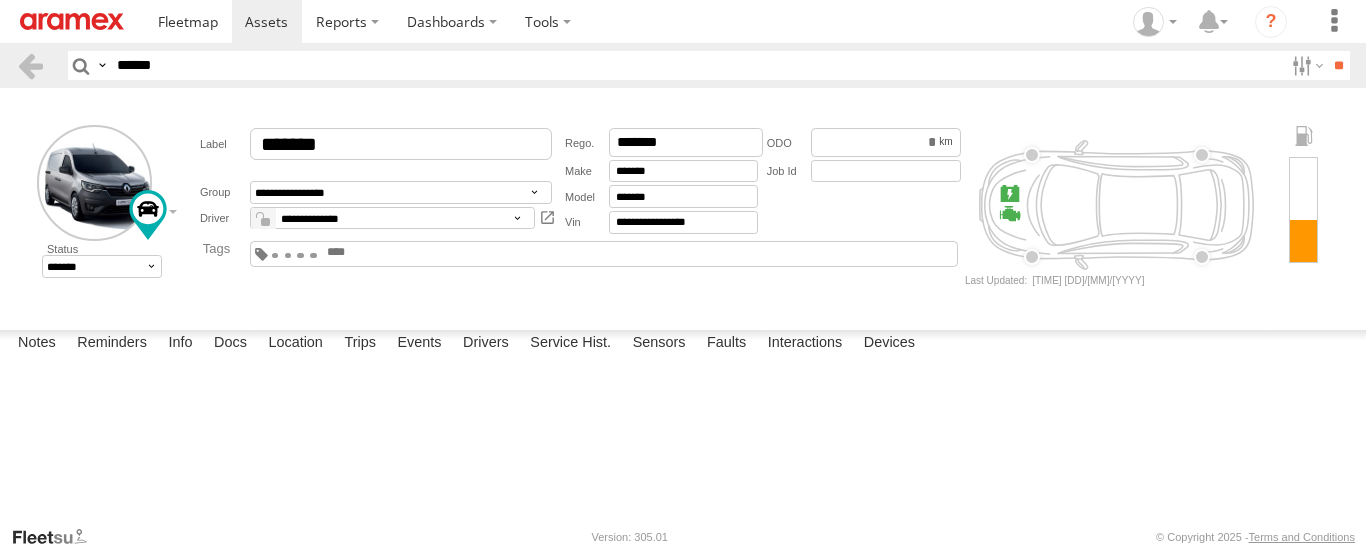scroll, scrollTop: 0, scrollLeft: 0, axis: both 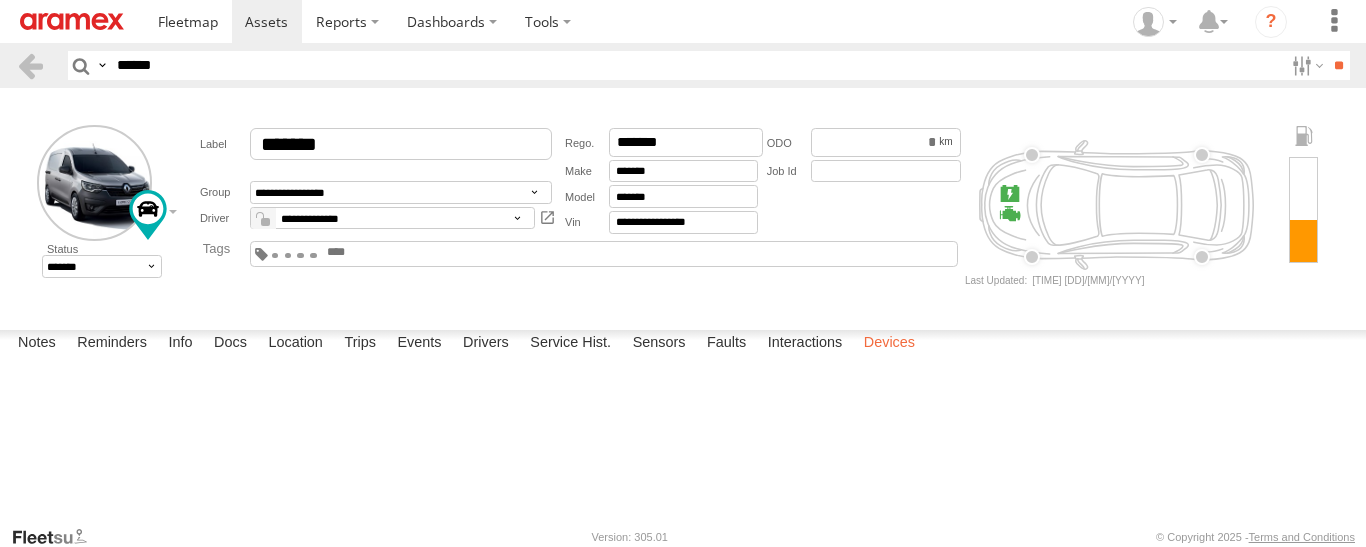 click on "Devices" at bounding box center [889, 344] 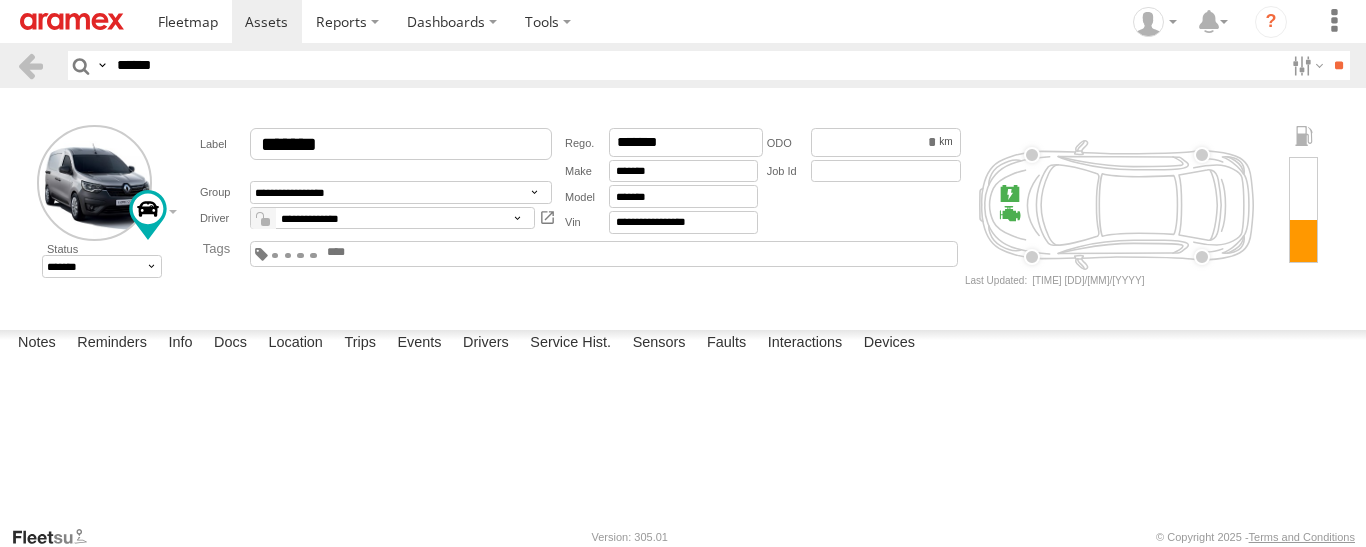 drag, startPoint x: 183, startPoint y: 64, endPoint x: 130, endPoint y: 61, distance: 53.08484 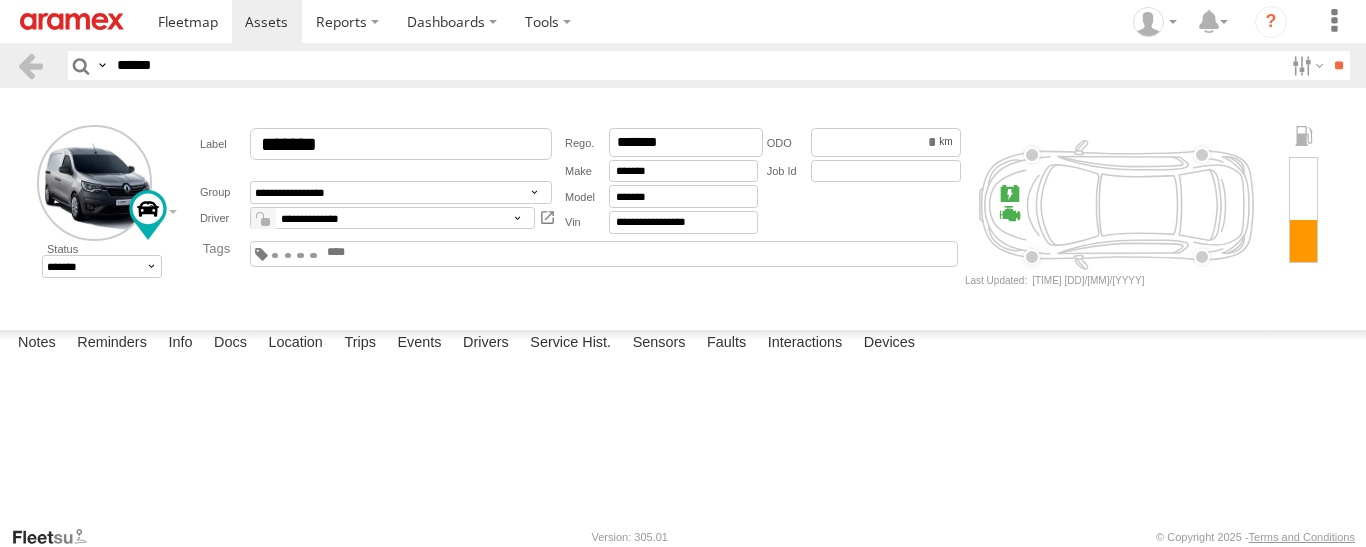 type on "******" 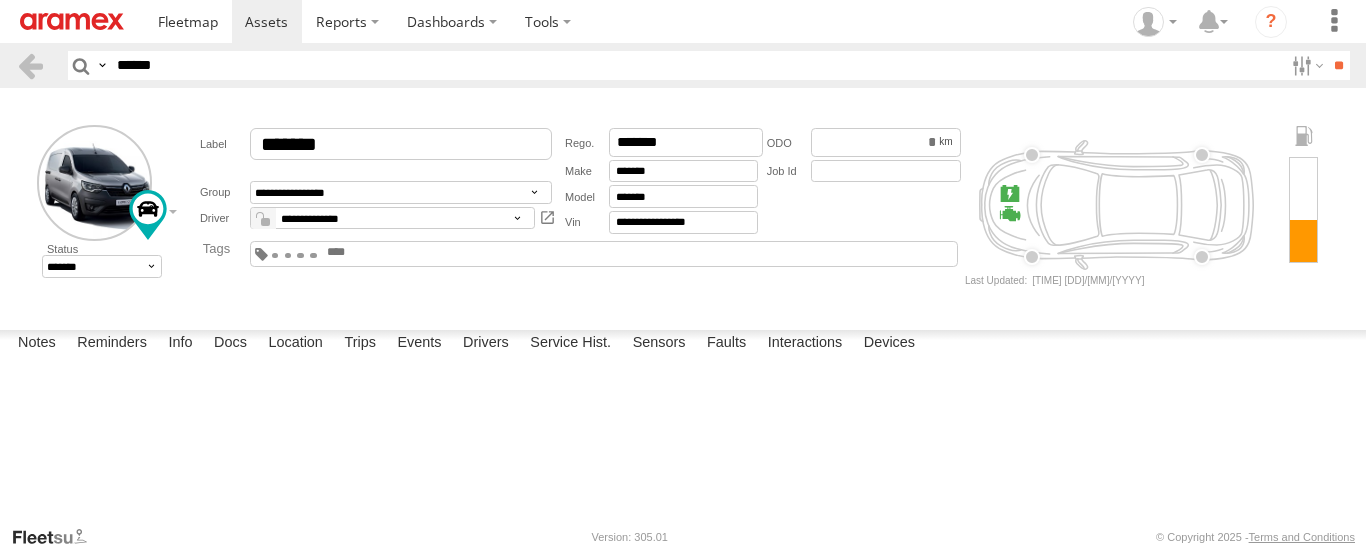 click on "**" at bounding box center (1338, 65) 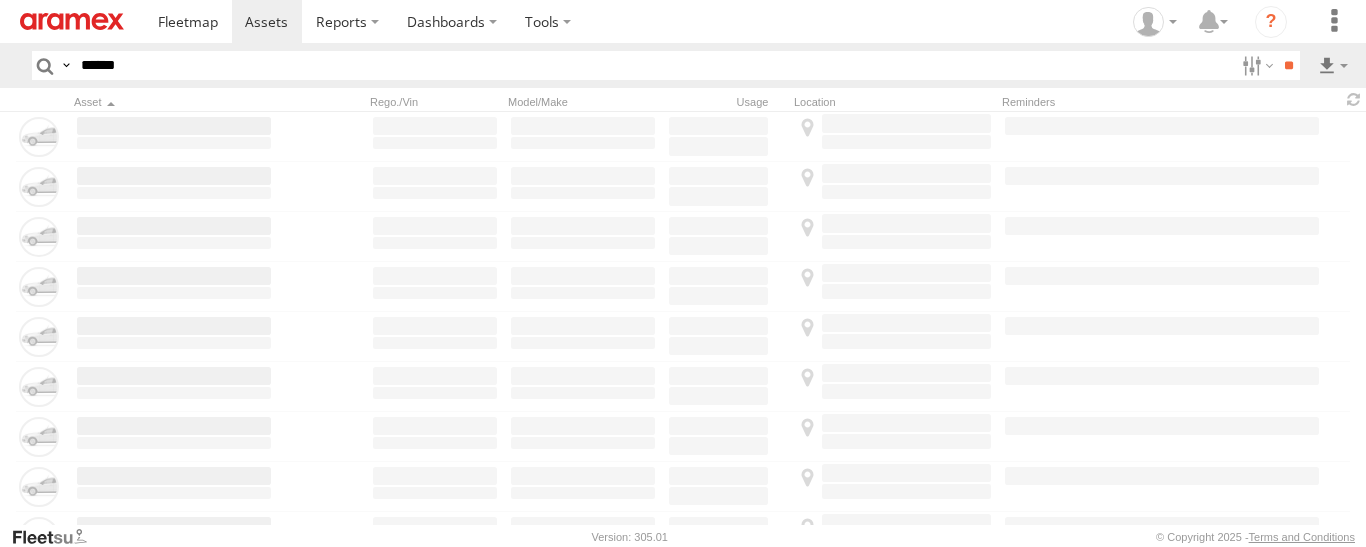 scroll, scrollTop: 0, scrollLeft: 0, axis: both 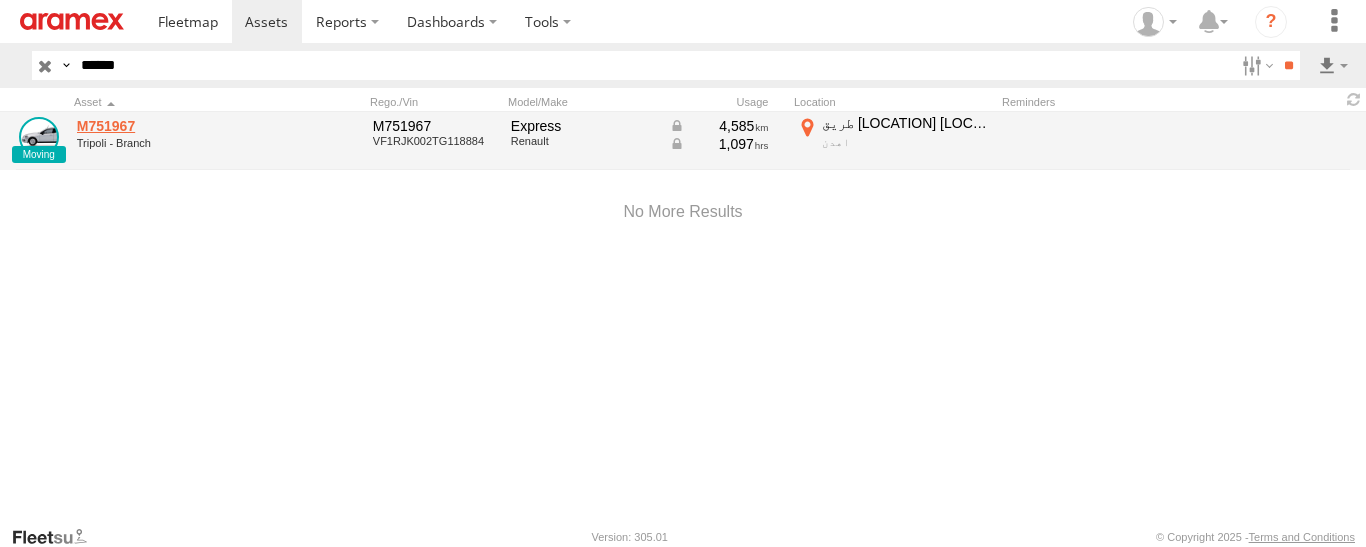 click on "M751967" at bounding box center [174, 126] 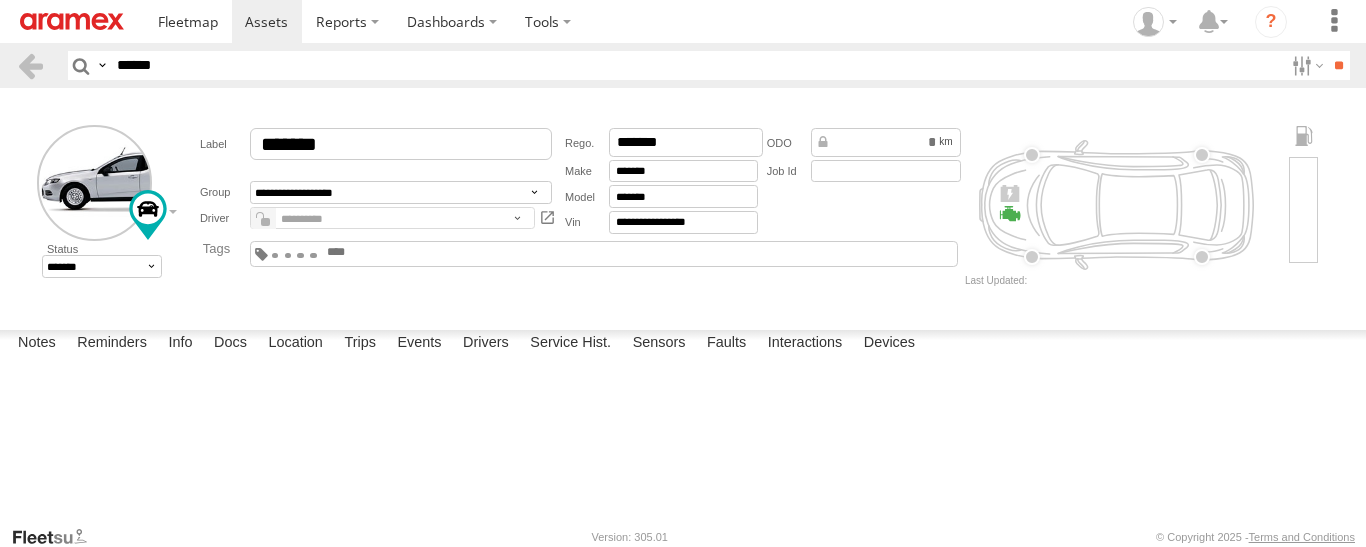 scroll, scrollTop: 0, scrollLeft: 0, axis: both 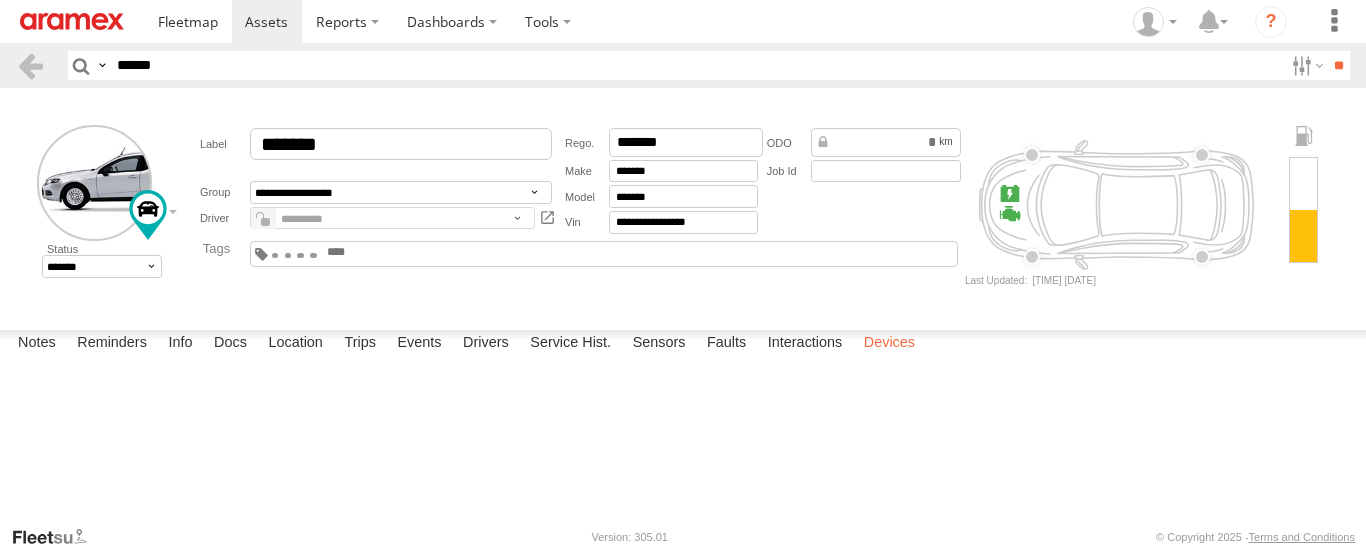click on "Devices" at bounding box center [889, 344] 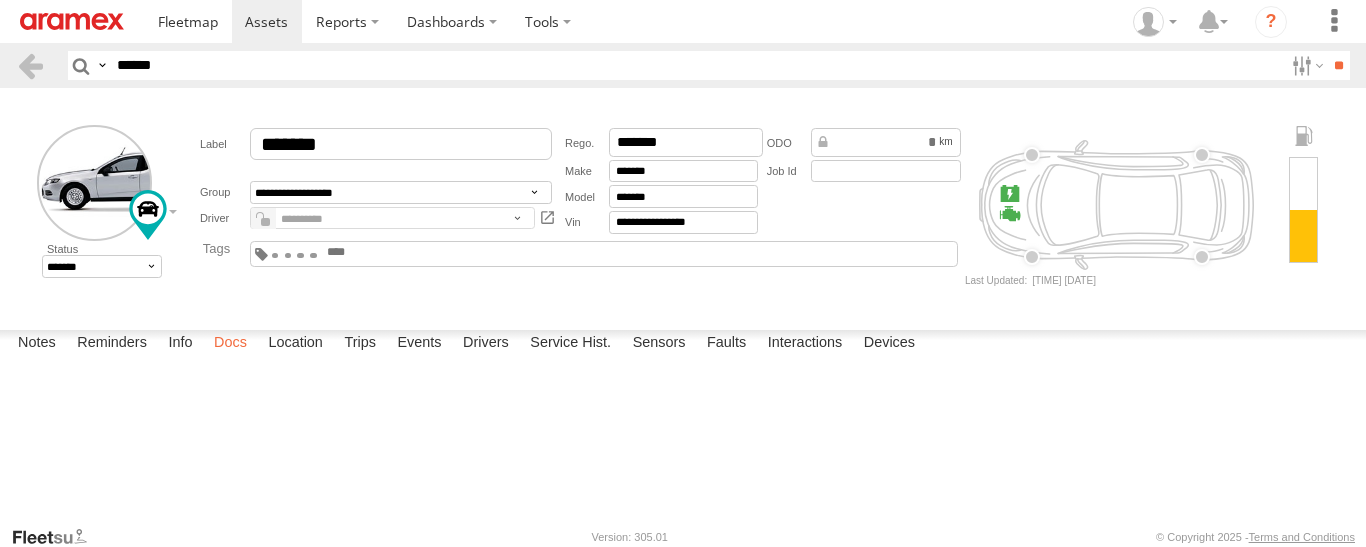 click on "Docs" at bounding box center (230, 344) 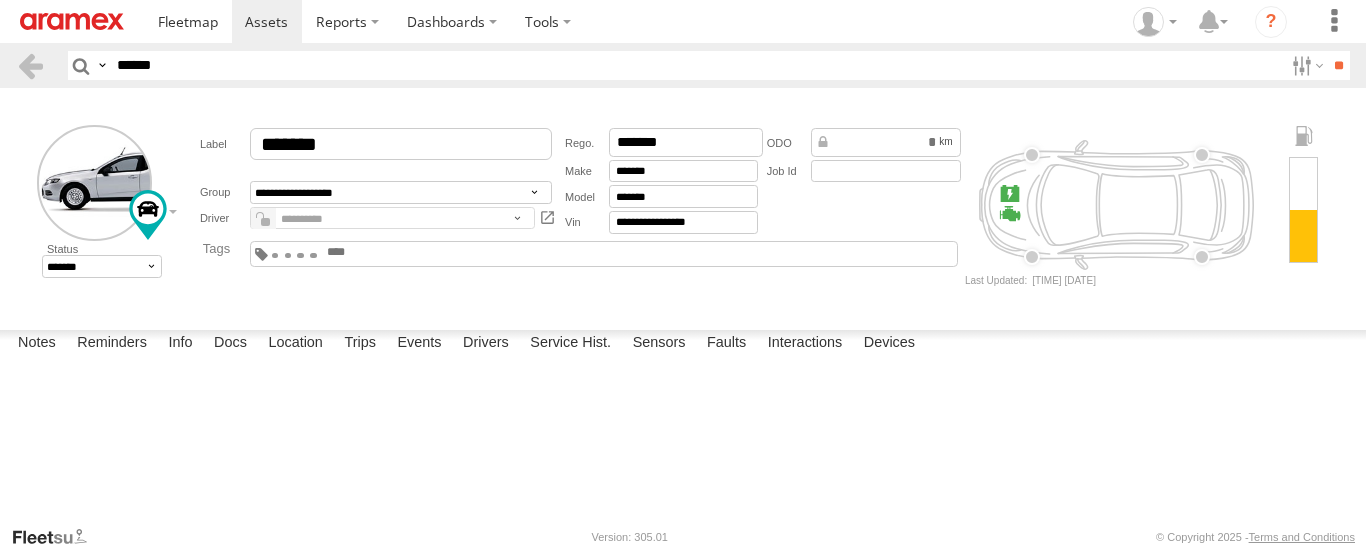 scroll, scrollTop: 0, scrollLeft: 0, axis: both 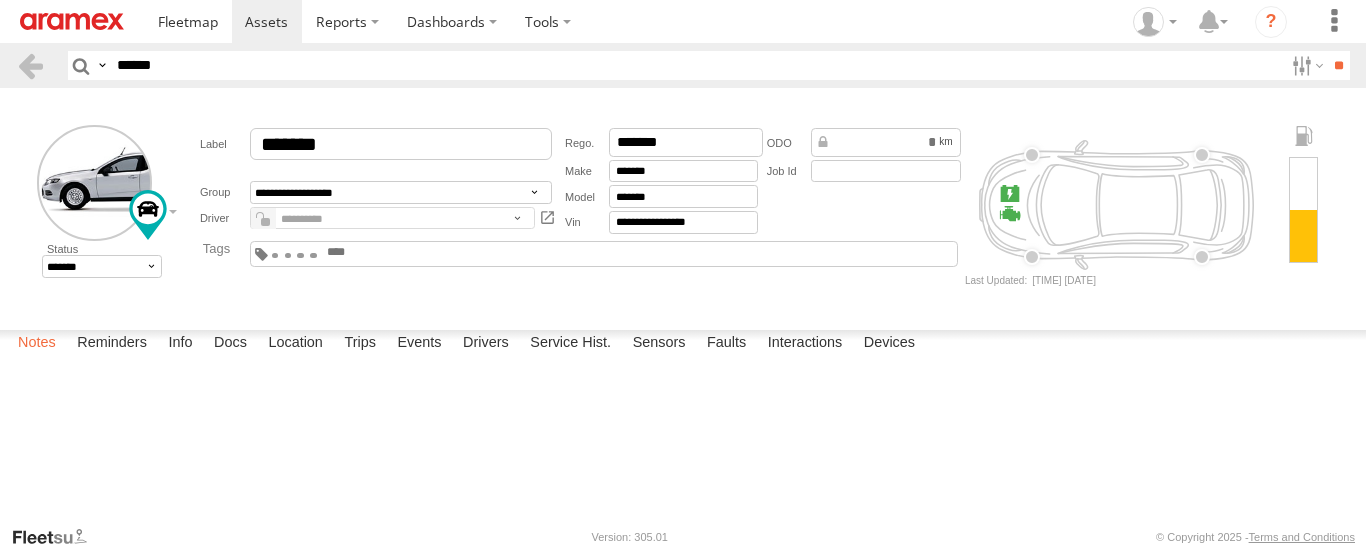 click on "Notes" at bounding box center [37, 344] 